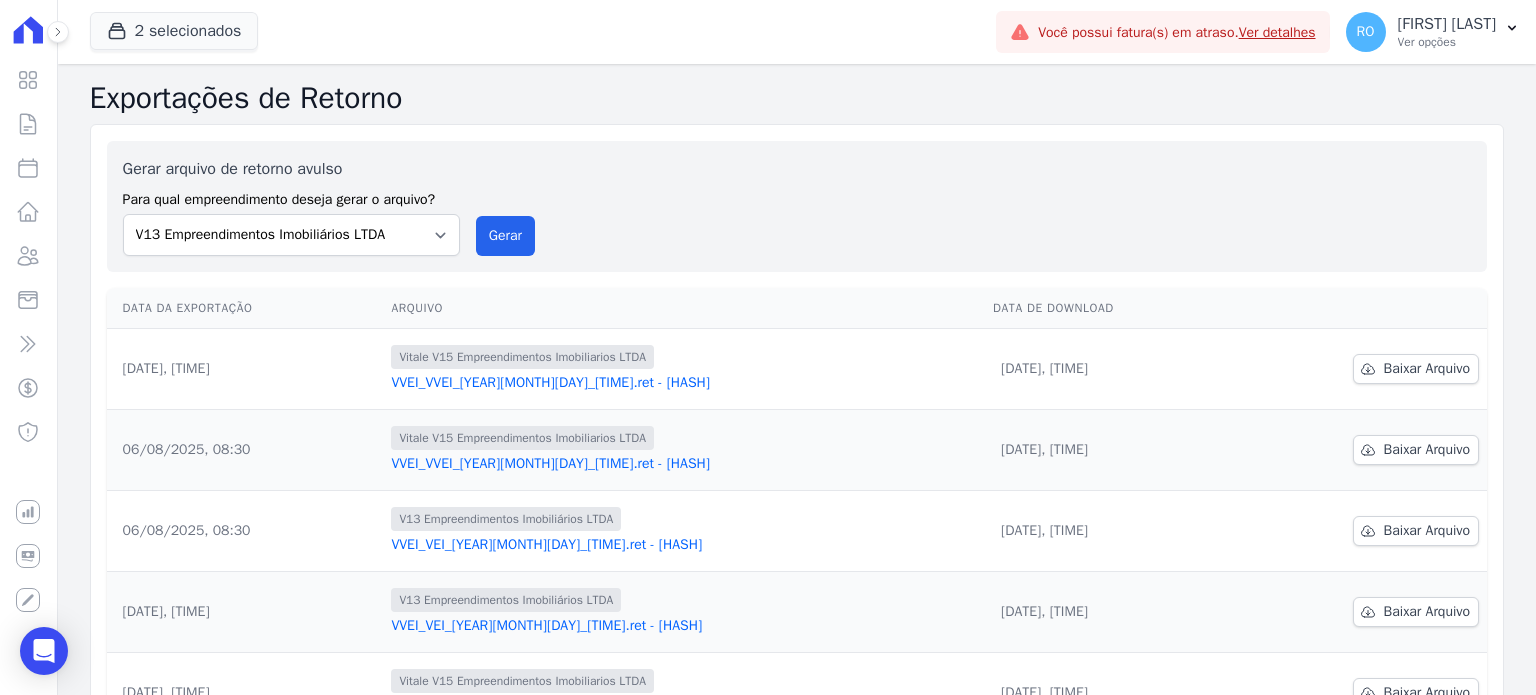 scroll, scrollTop: 0, scrollLeft: 0, axis: both 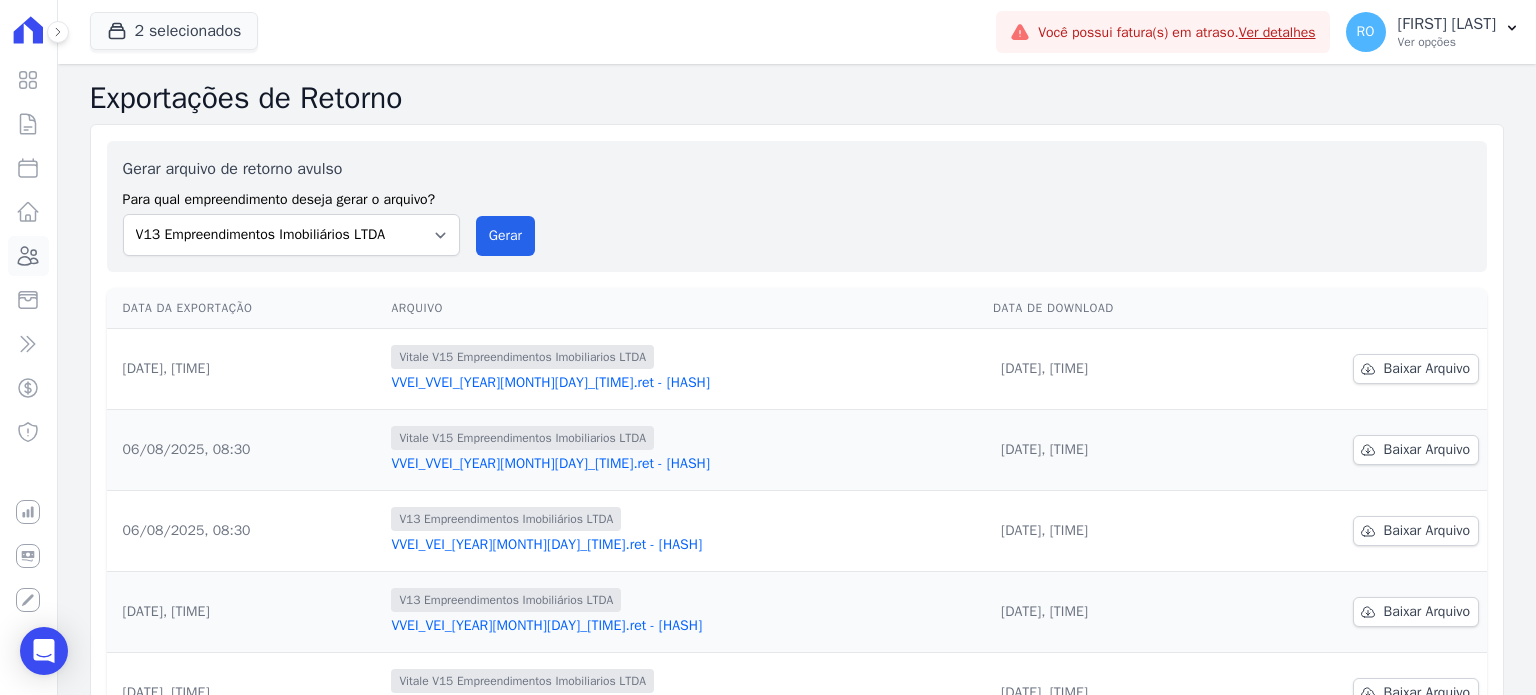 click 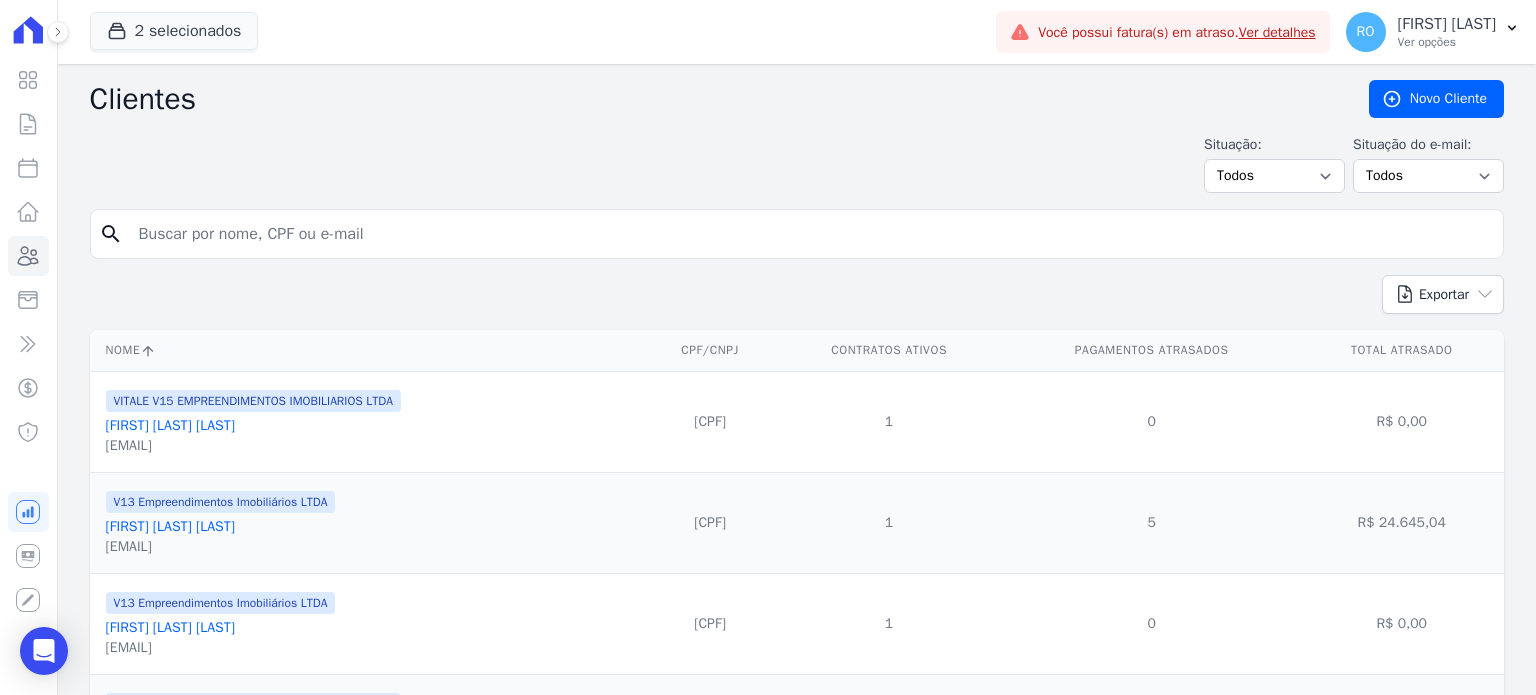 click at bounding box center [811, 234] 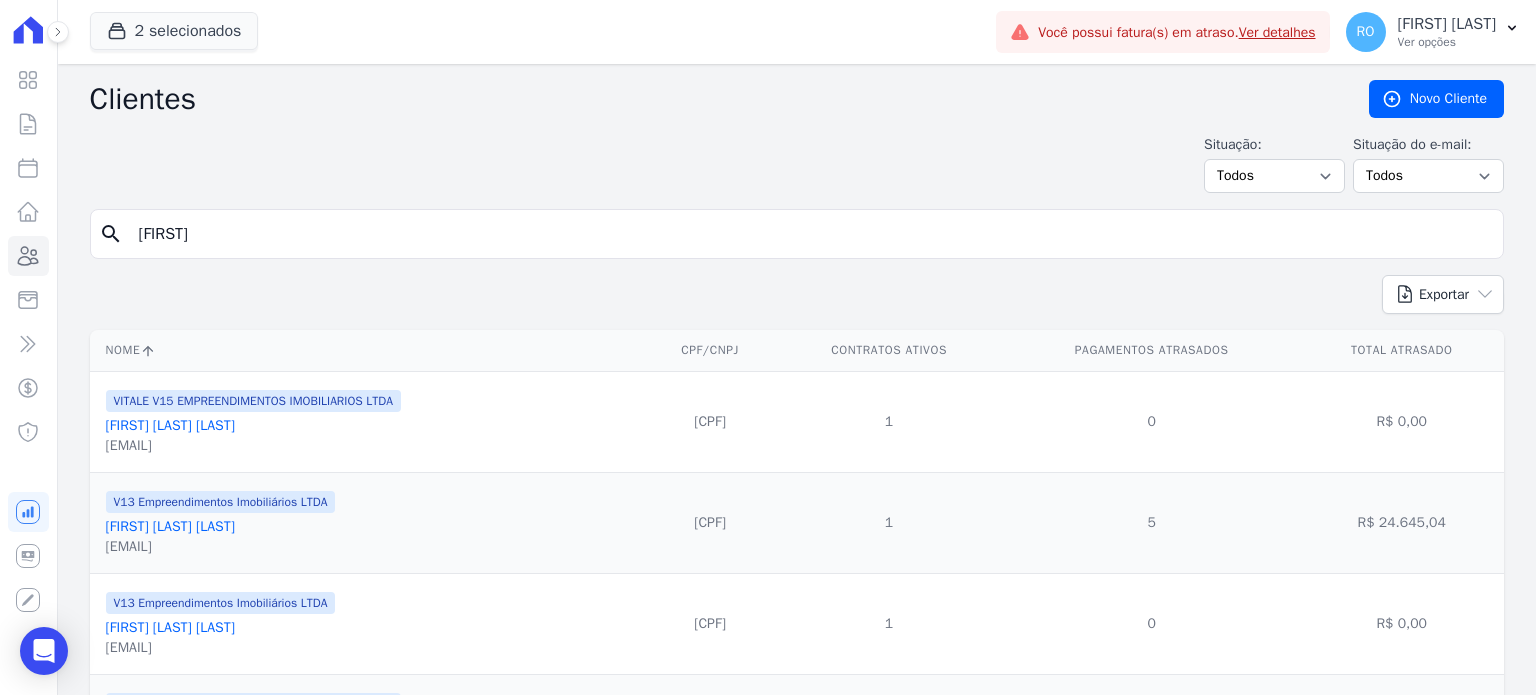type on "[FIRST]" 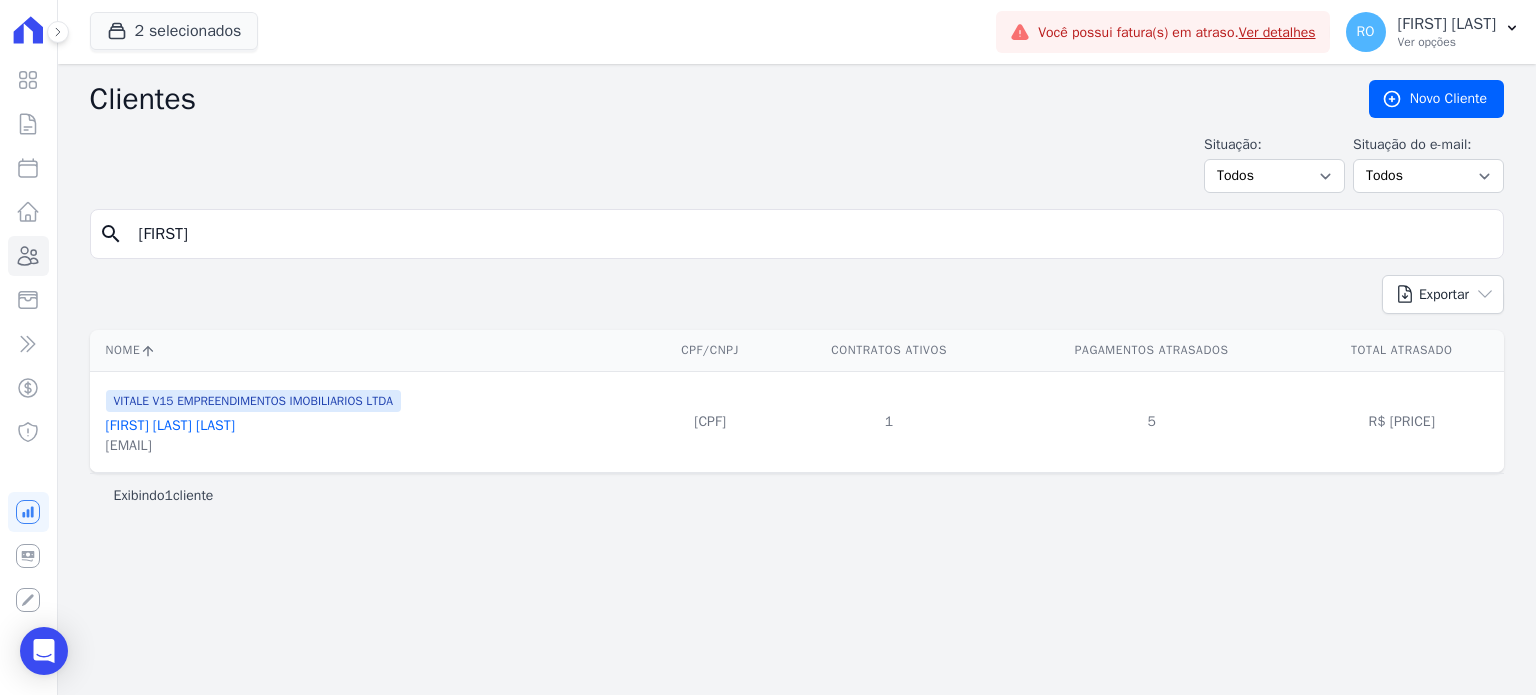 click on "[FIRST] [LAST] [LAST]" at bounding box center (170, 425) 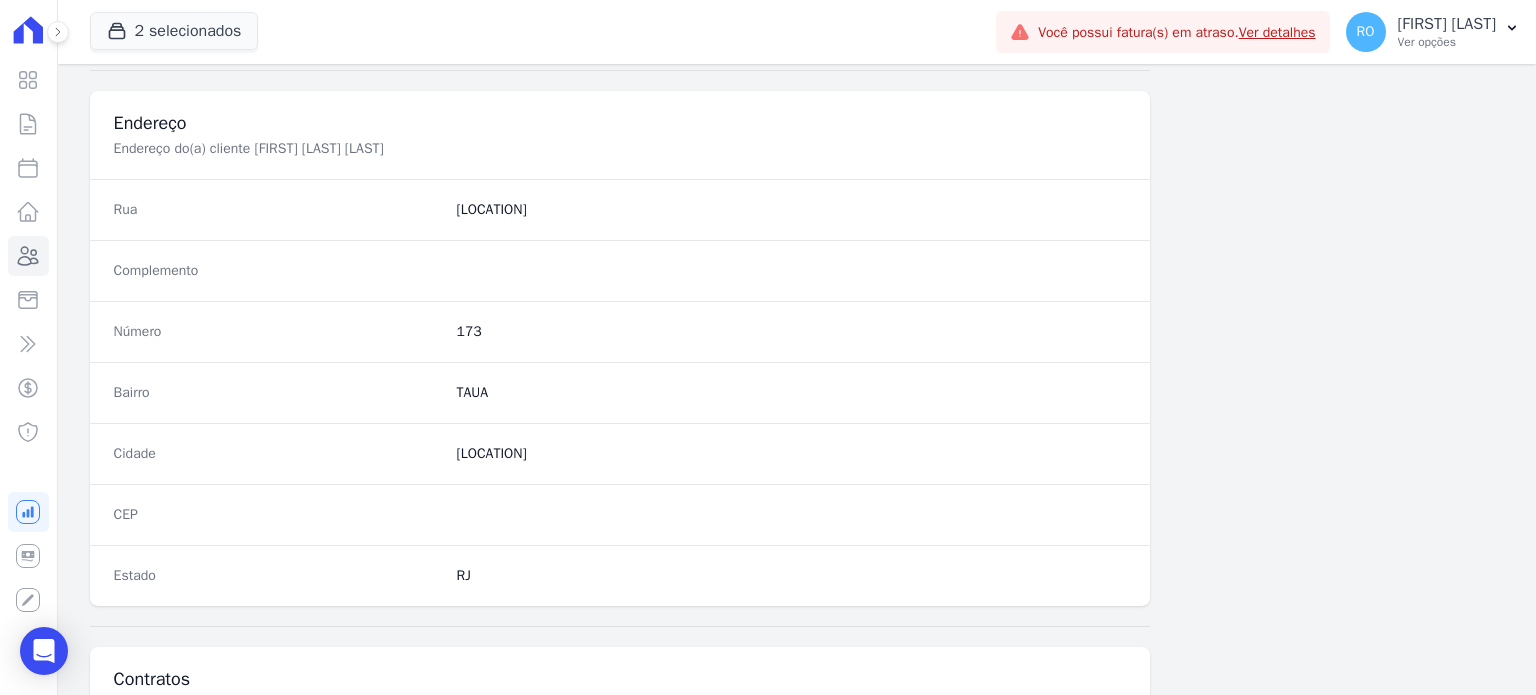 scroll, scrollTop: 1169, scrollLeft: 0, axis: vertical 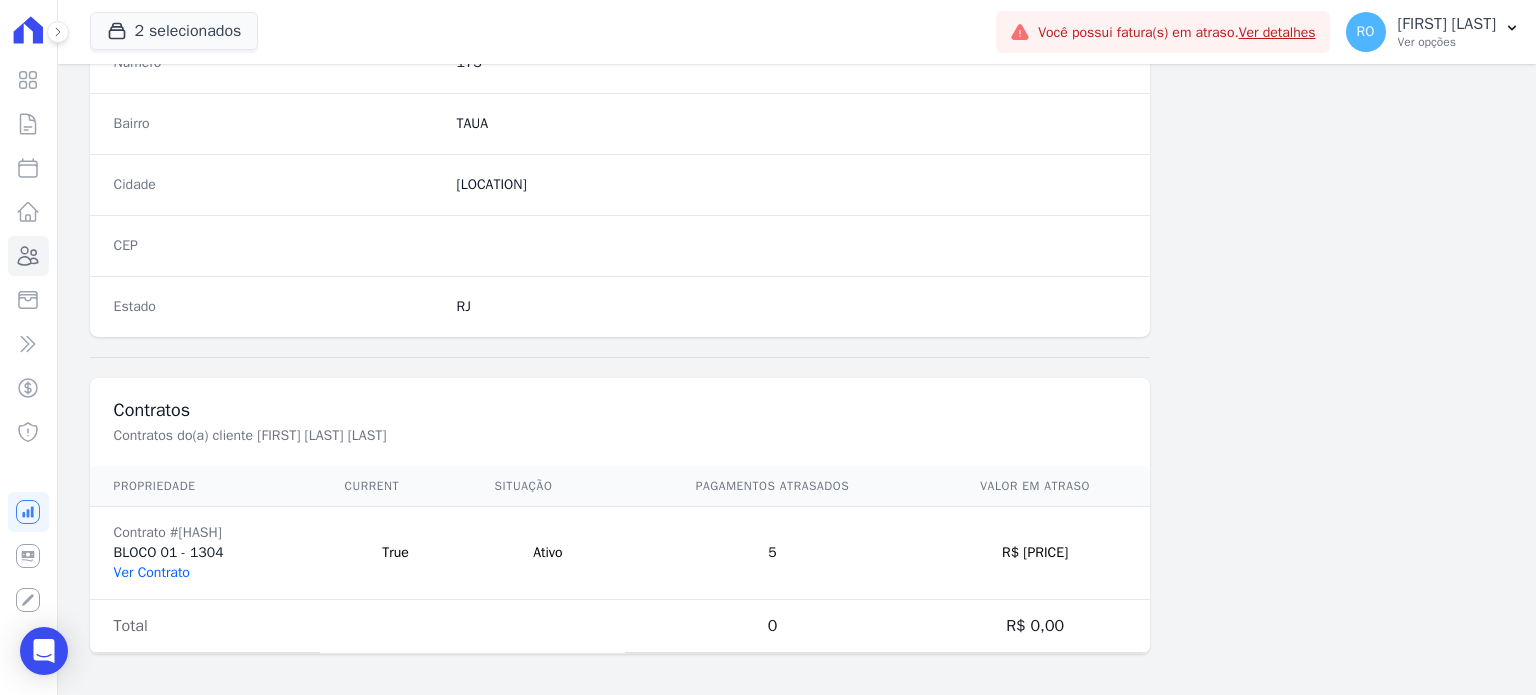 click on "Ver Contrato" at bounding box center [152, 572] 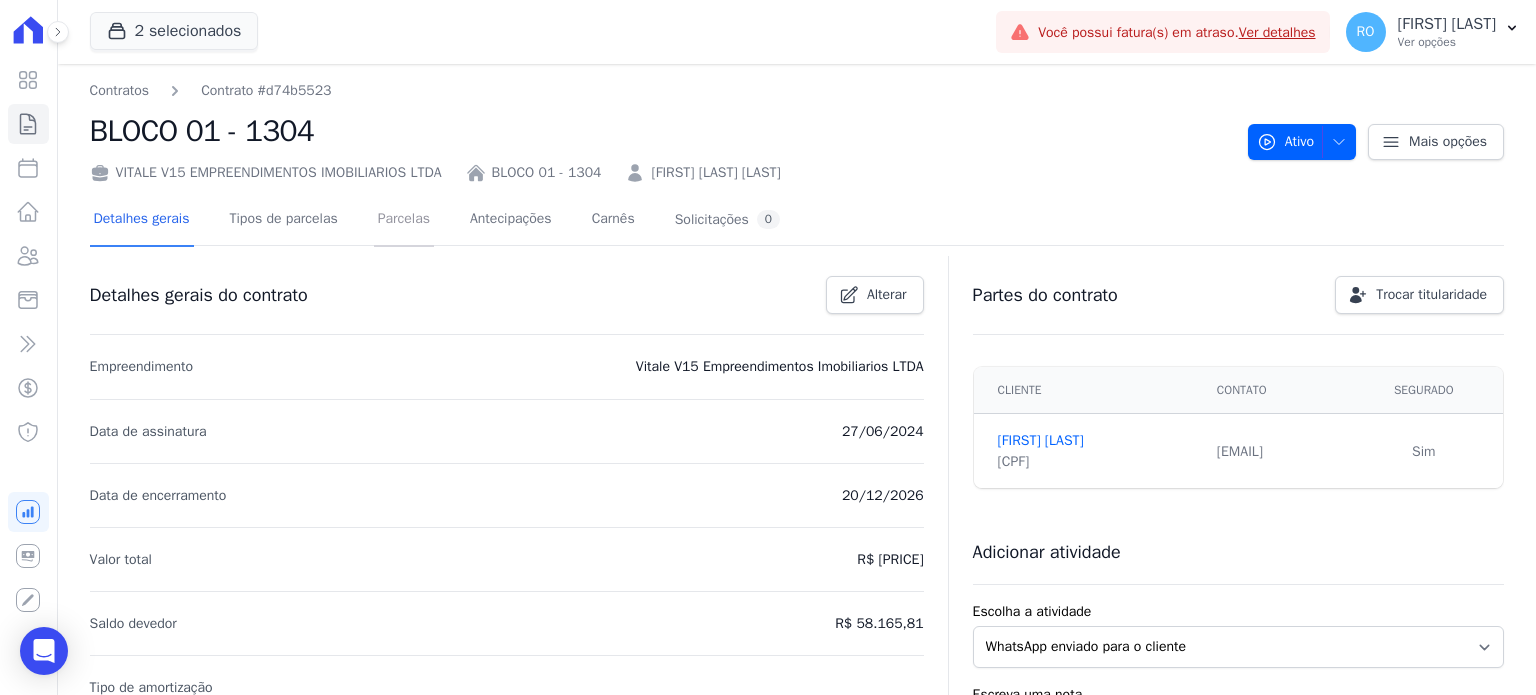 click on "Parcelas" at bounding box center [404, 220] 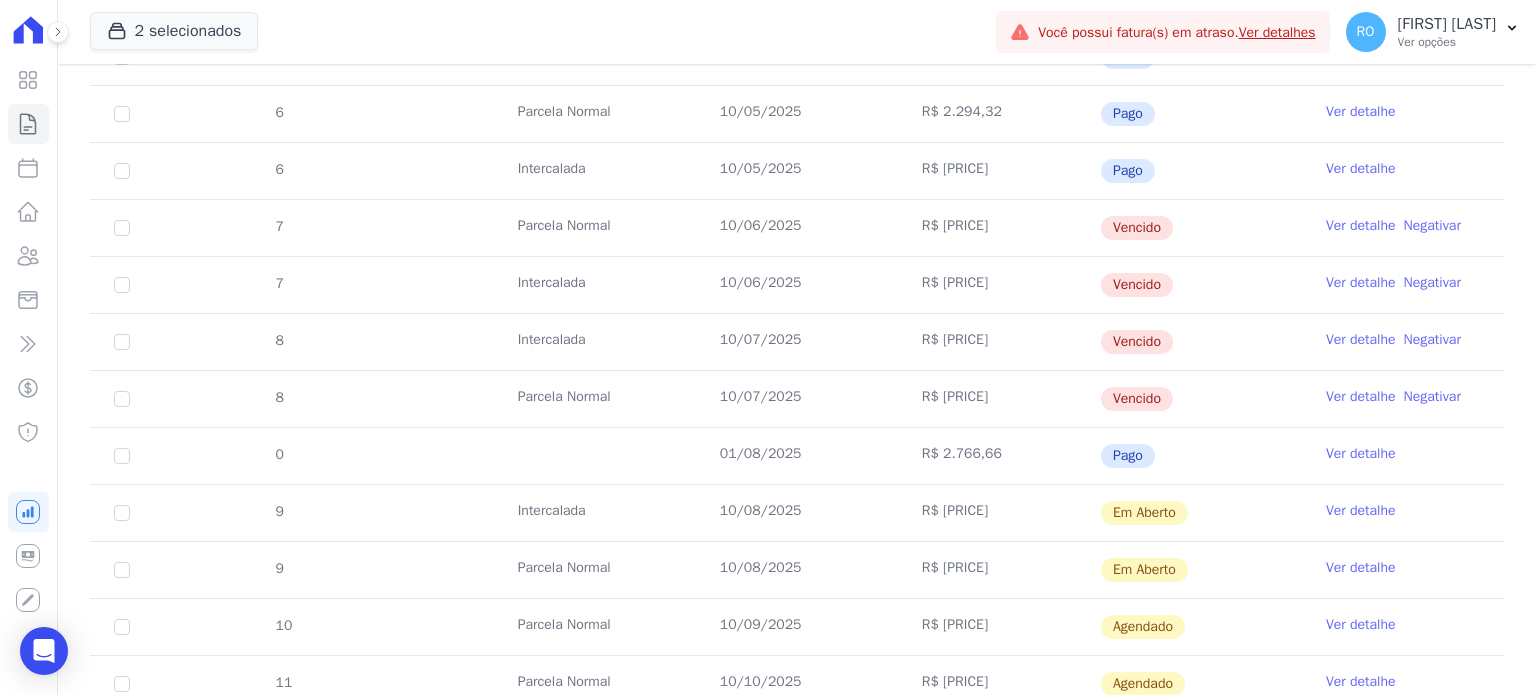scroll, scrollTop: 900, scrollLeft: 0, axis: vertical 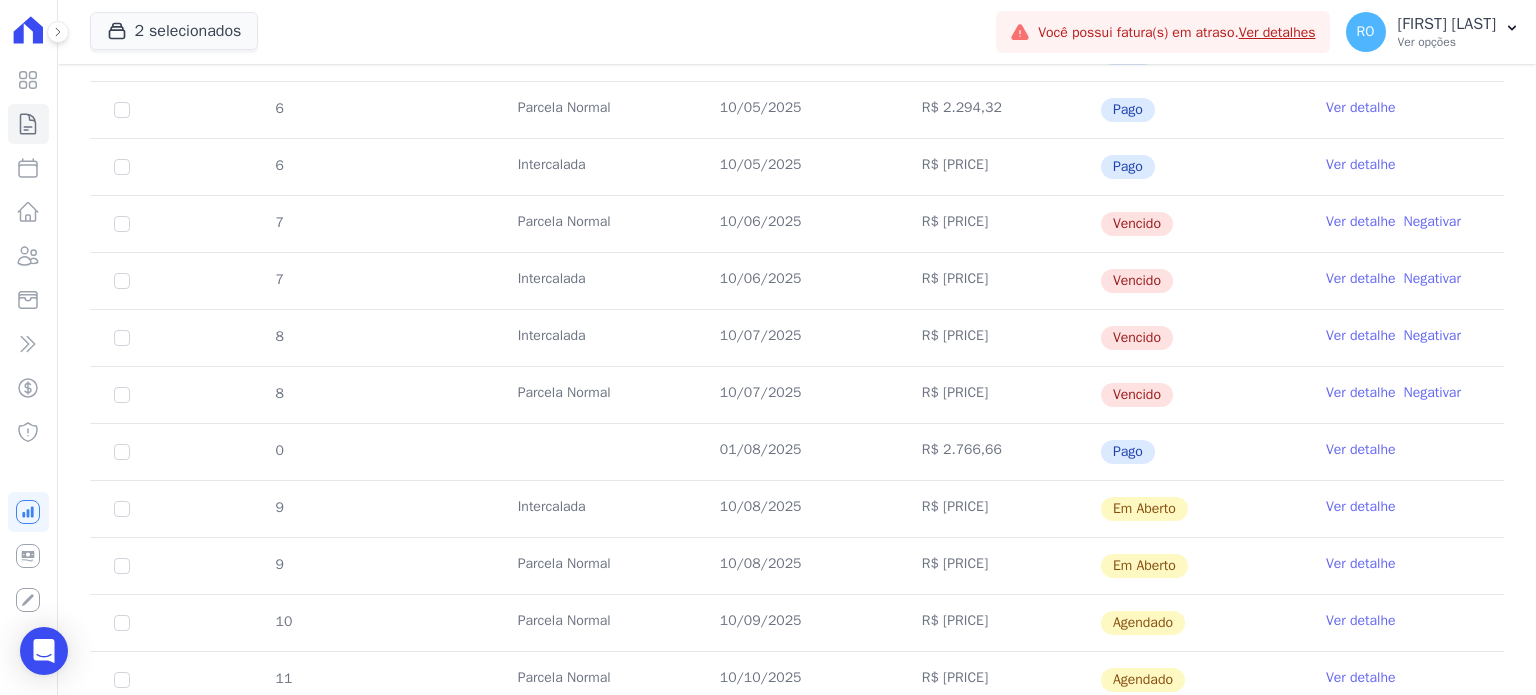 click on "Ver detalhe" at bounding box center (1361, 393) 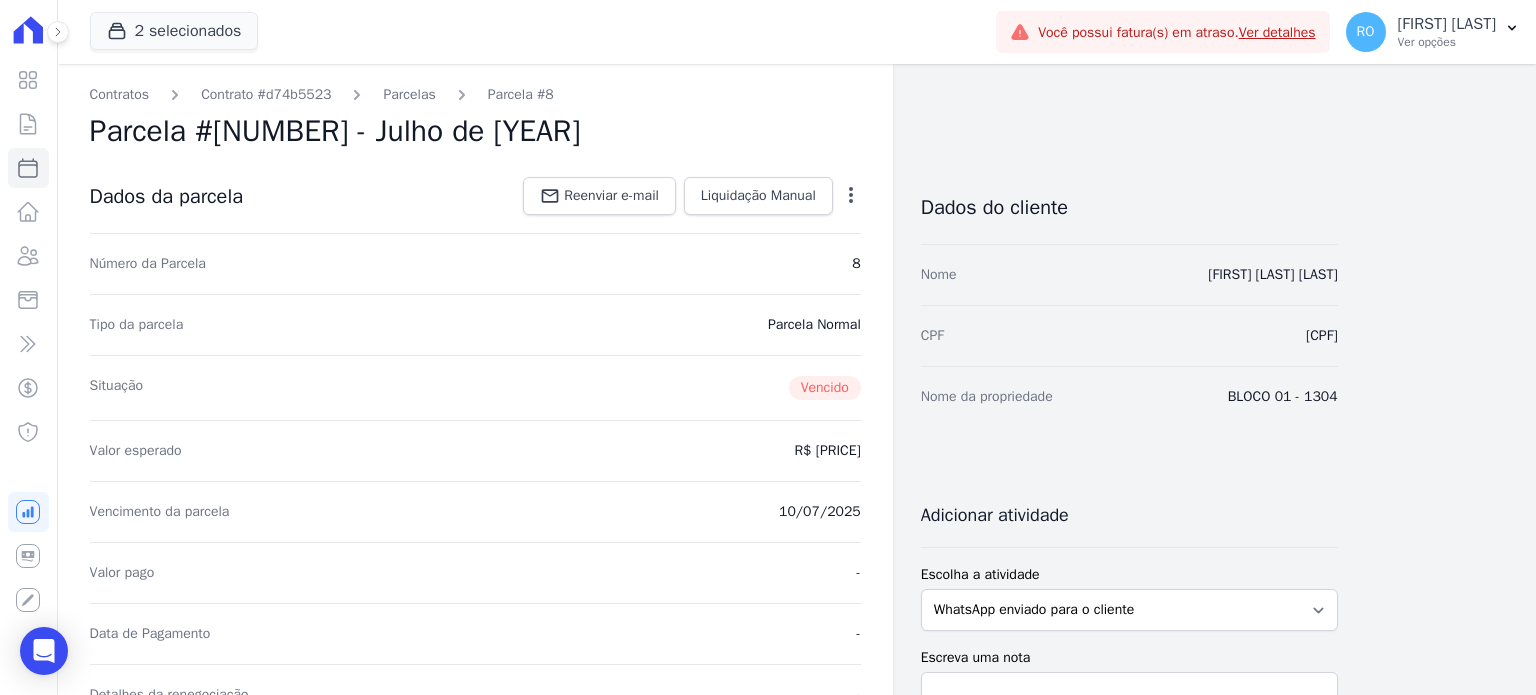 click 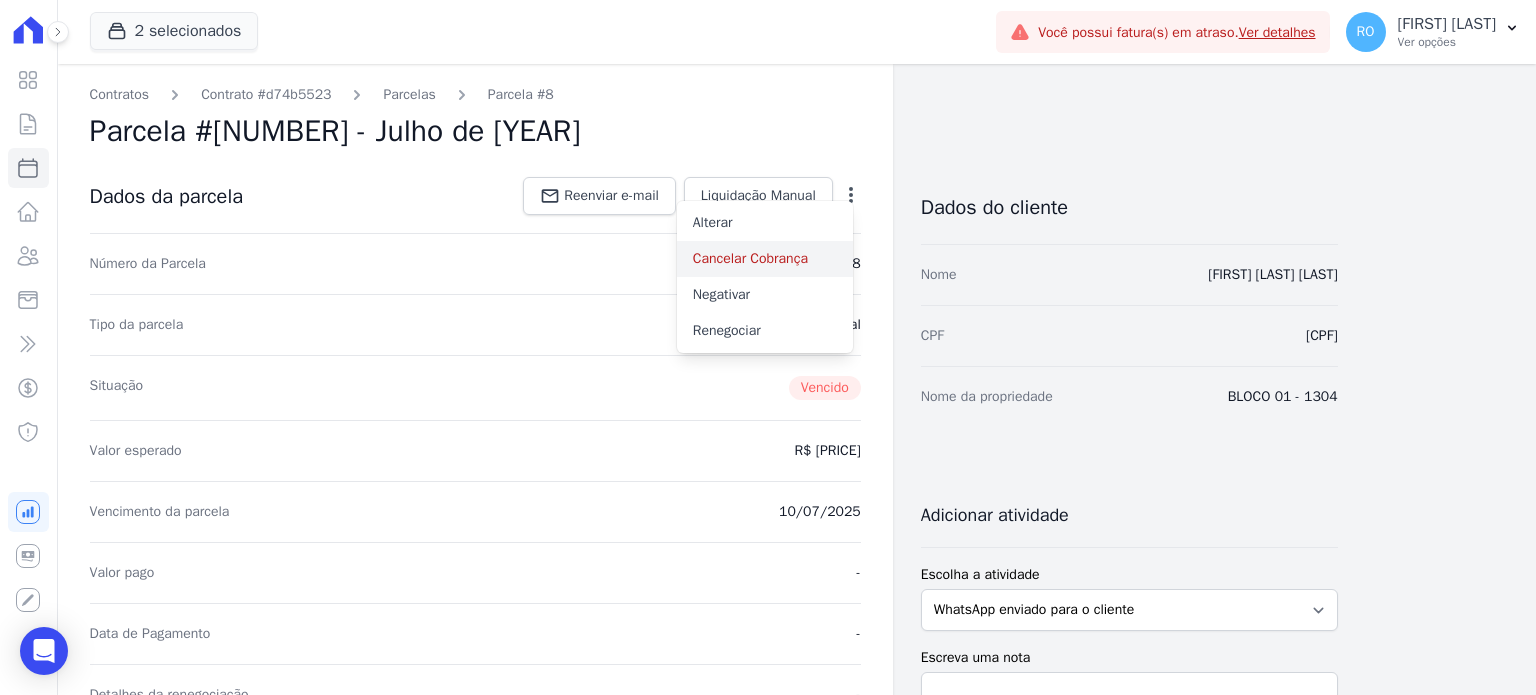 click on "Cancelar Cobrança" at bounding box center [765, 259] 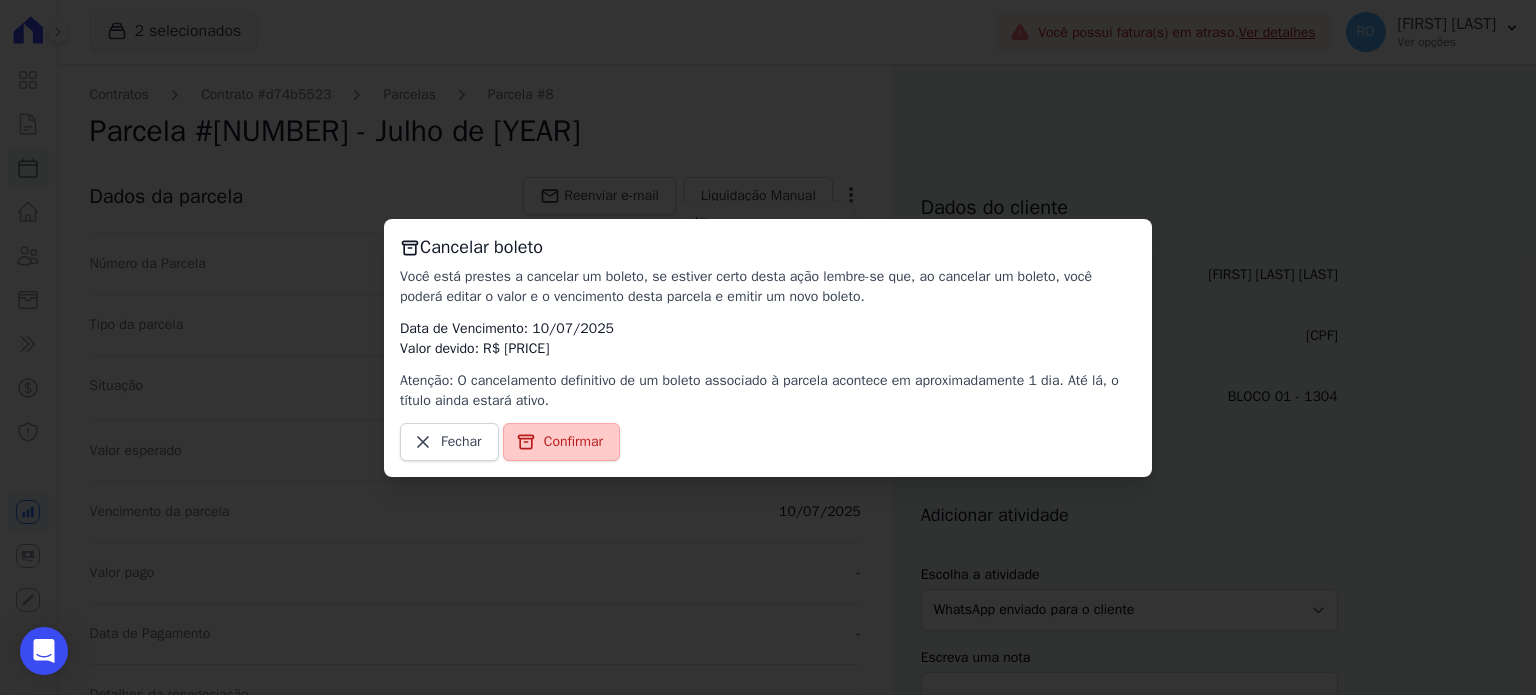 click on "Confirmar" at bounding box center (573, 442) 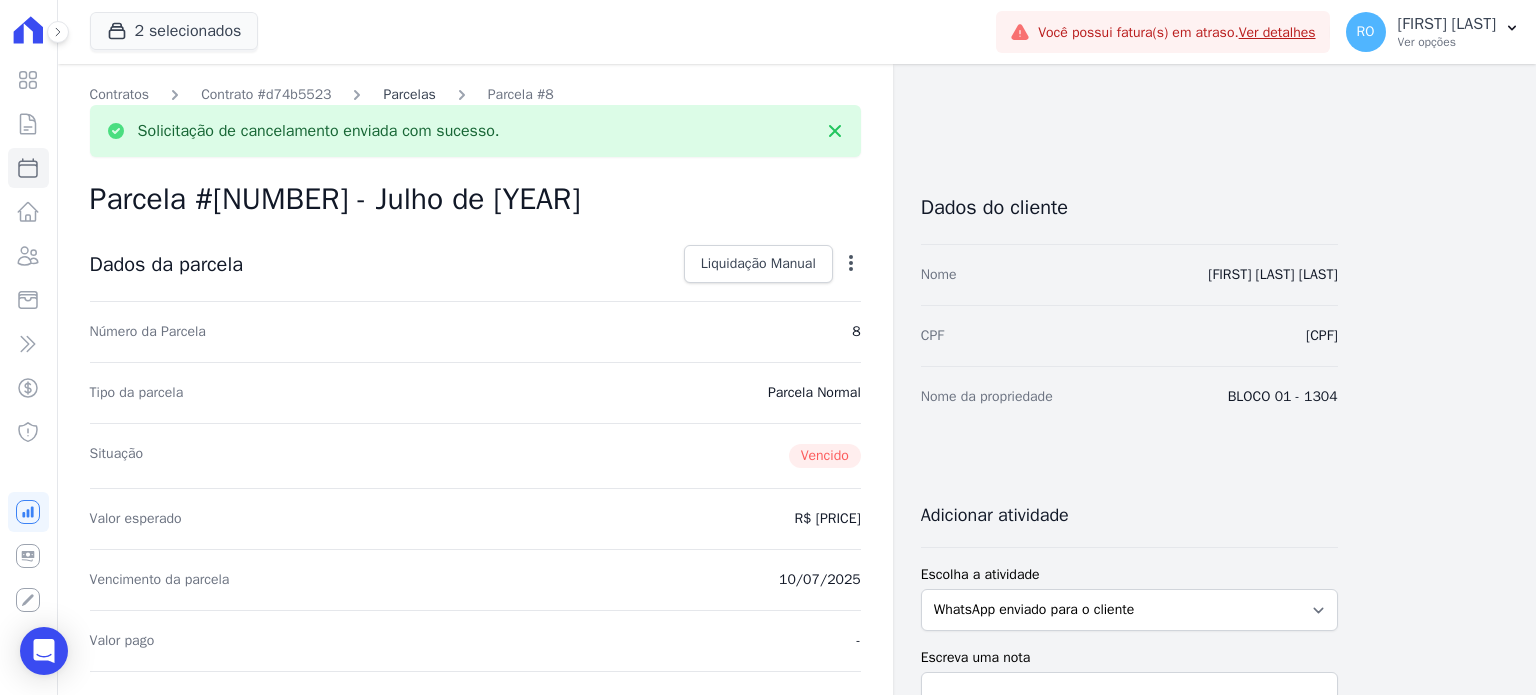 click on "Parcelas" at bounding box center (409, 94) 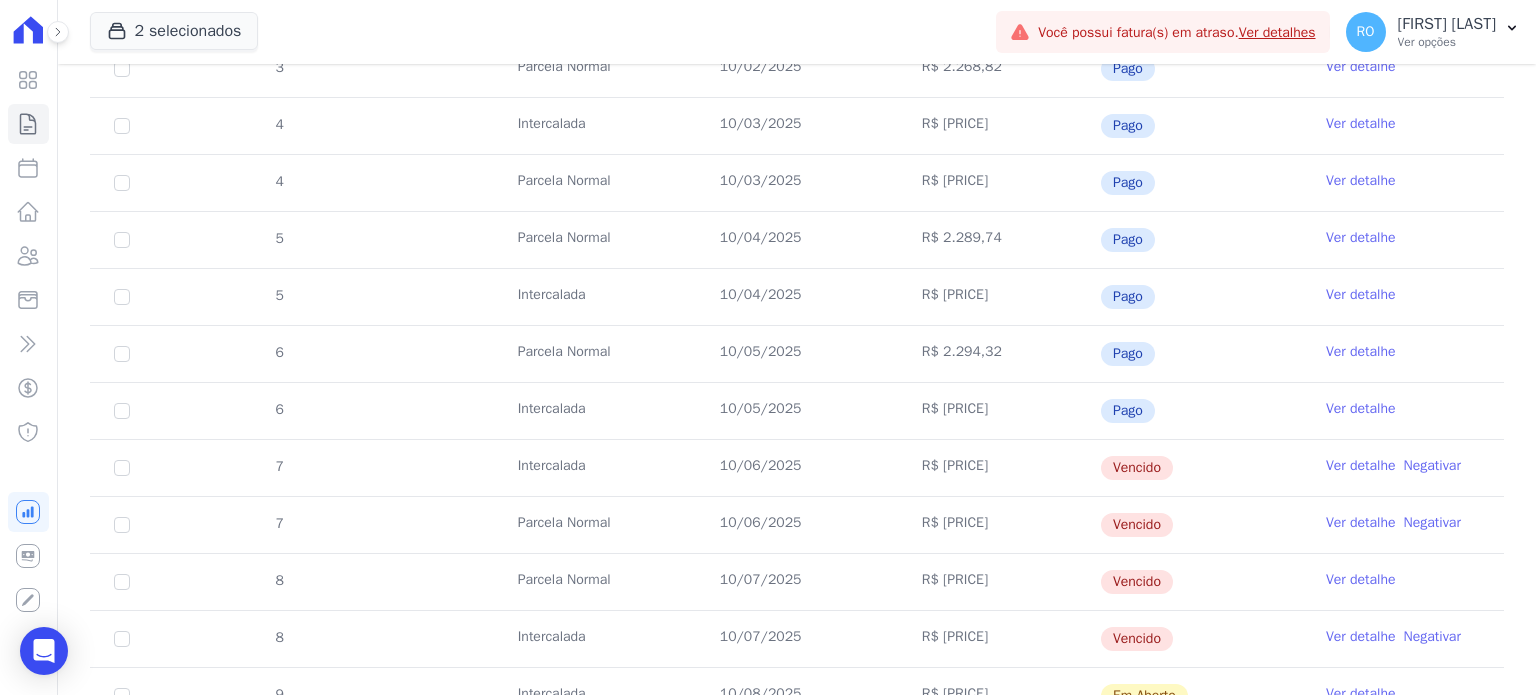 scroll, scrollTop: 700, scrollLeft: 0, axis: vertical 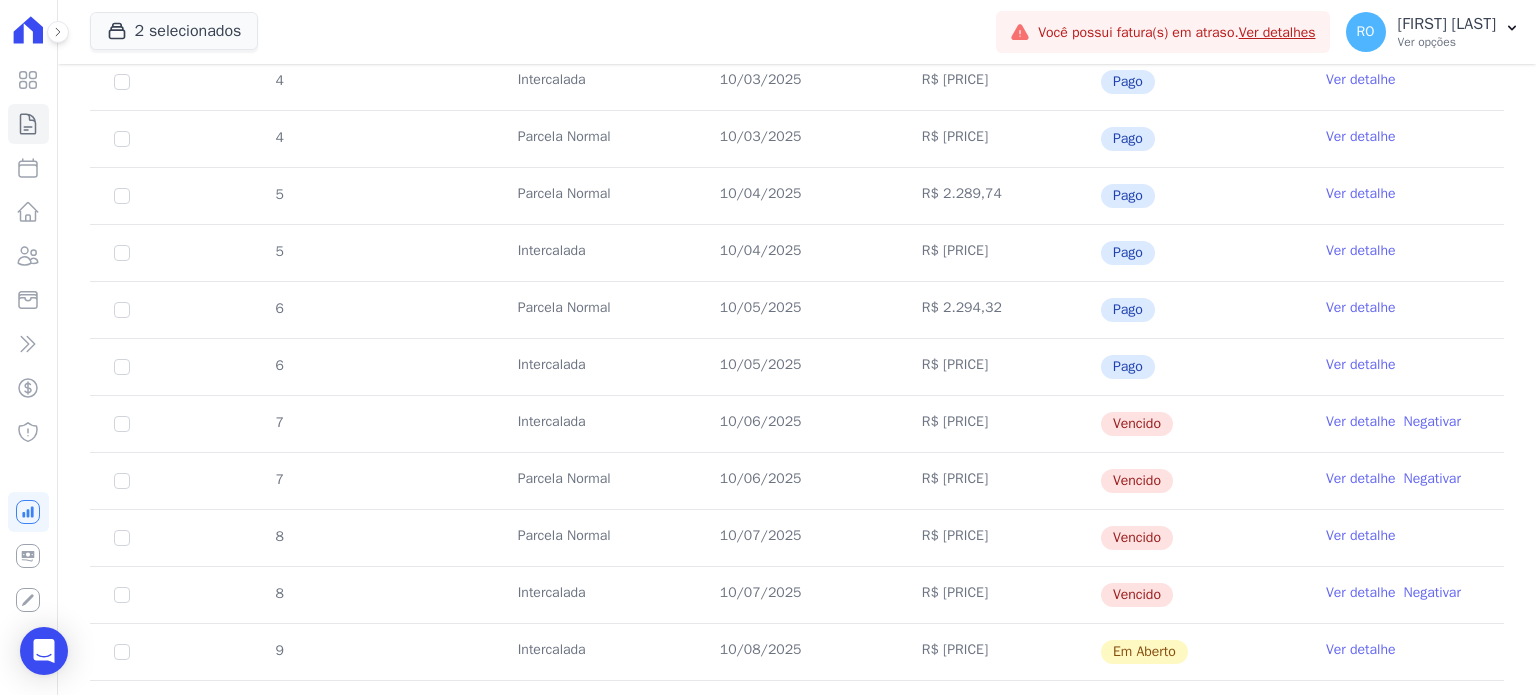 click on "Ver detalhe" at bounding box center (1361, 593) 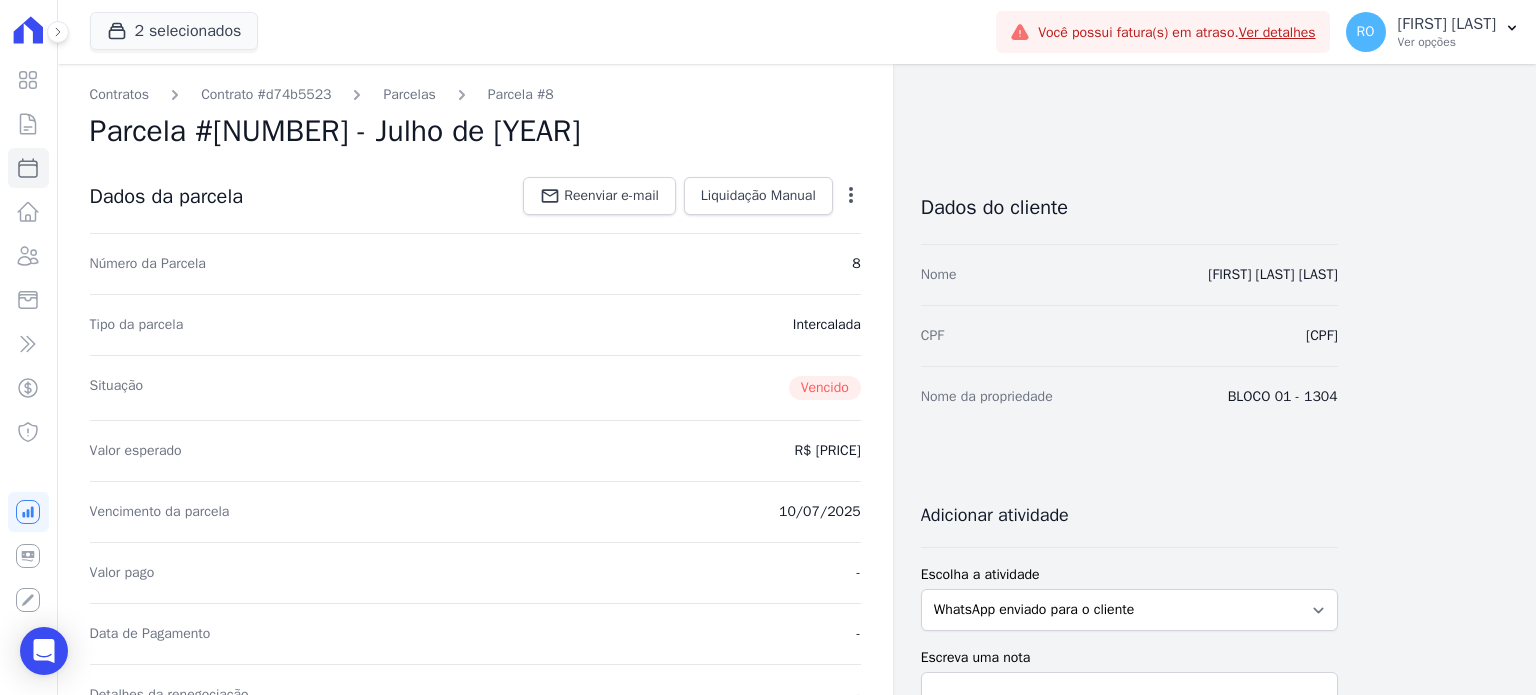 click 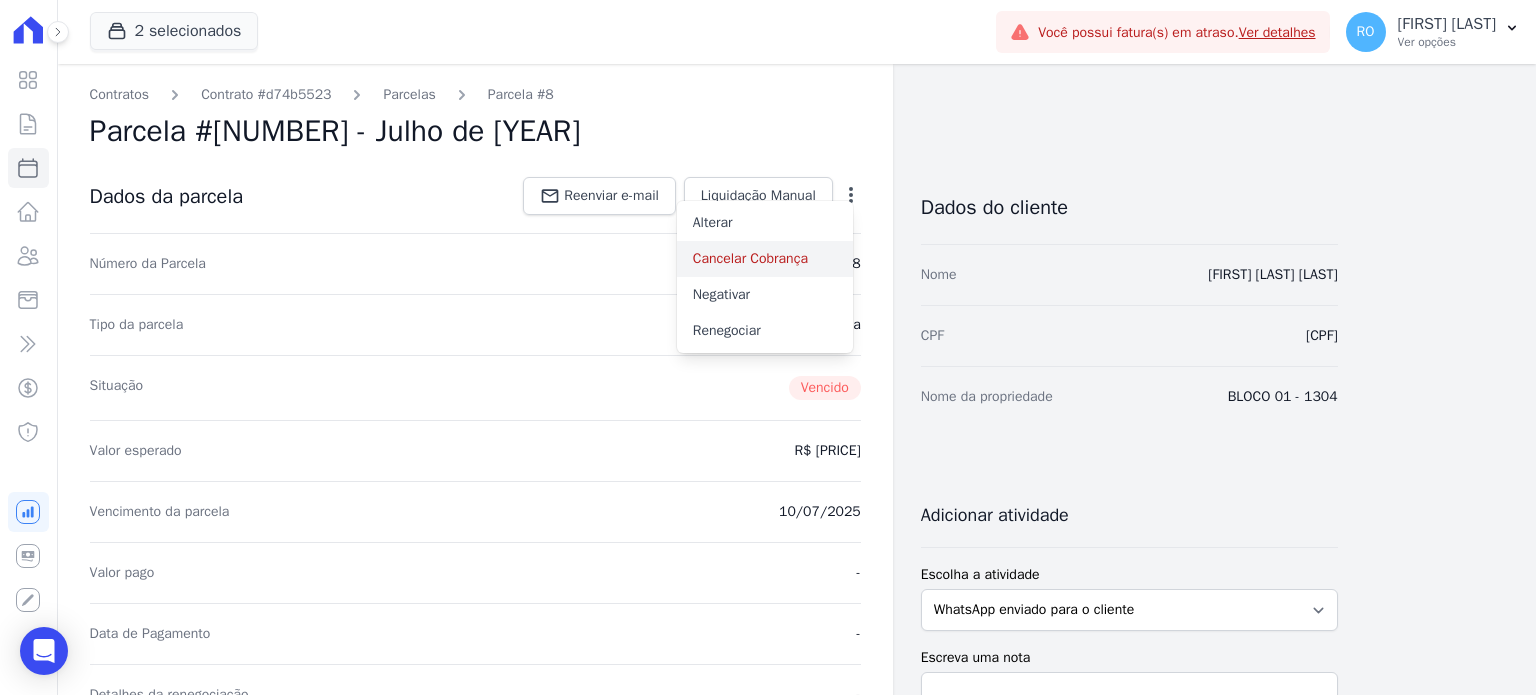 click on "Cancelar Cobrança" at bounding box center [765, 259] 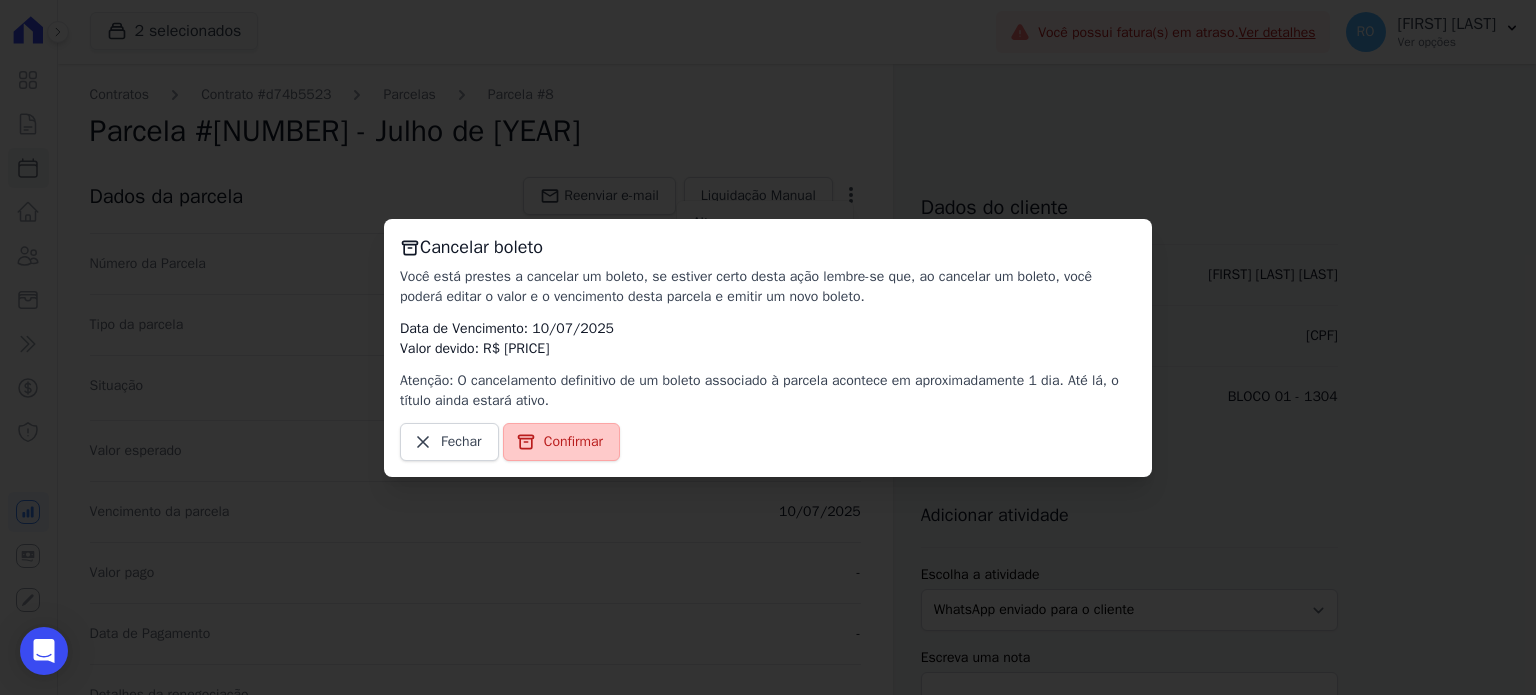 click on "Confirmar" at bounding box center [573, 442] 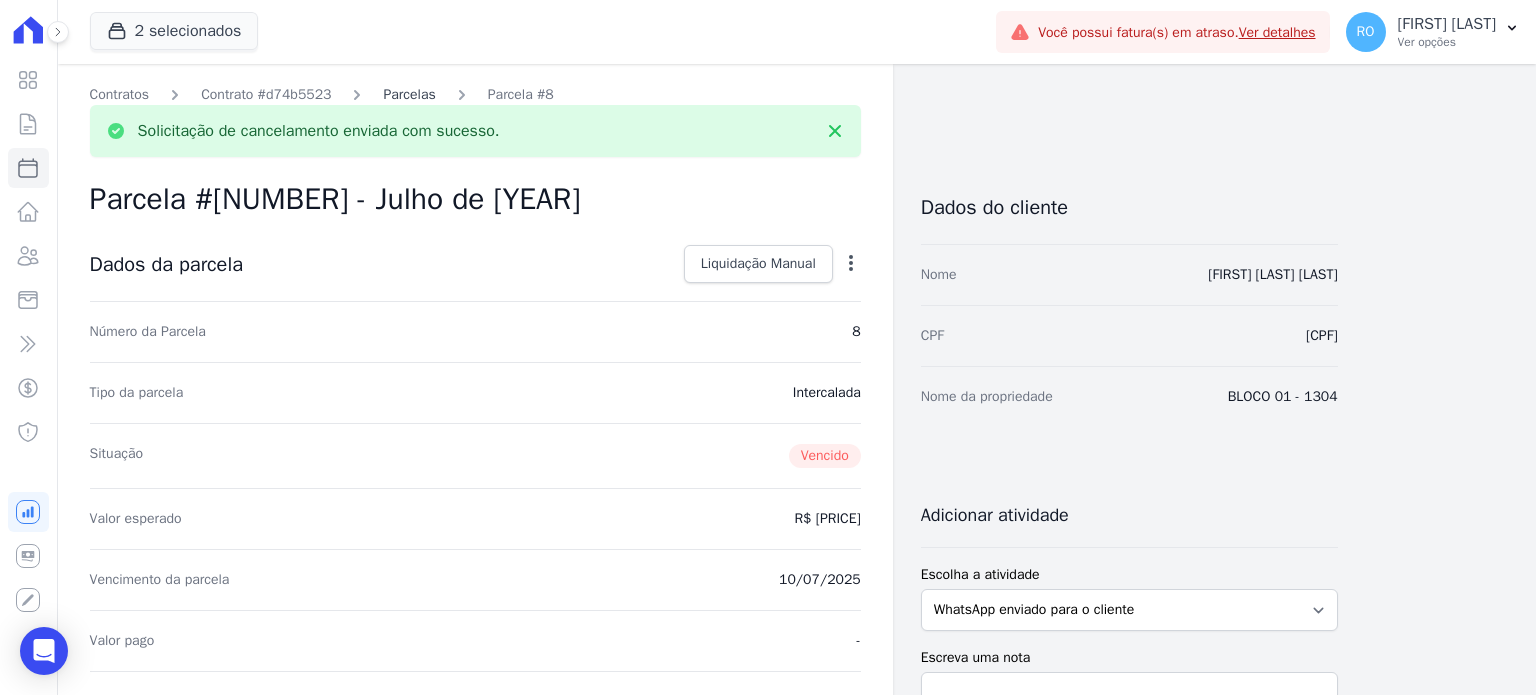 click on "Parcelas" at bounding box center (409, 94) 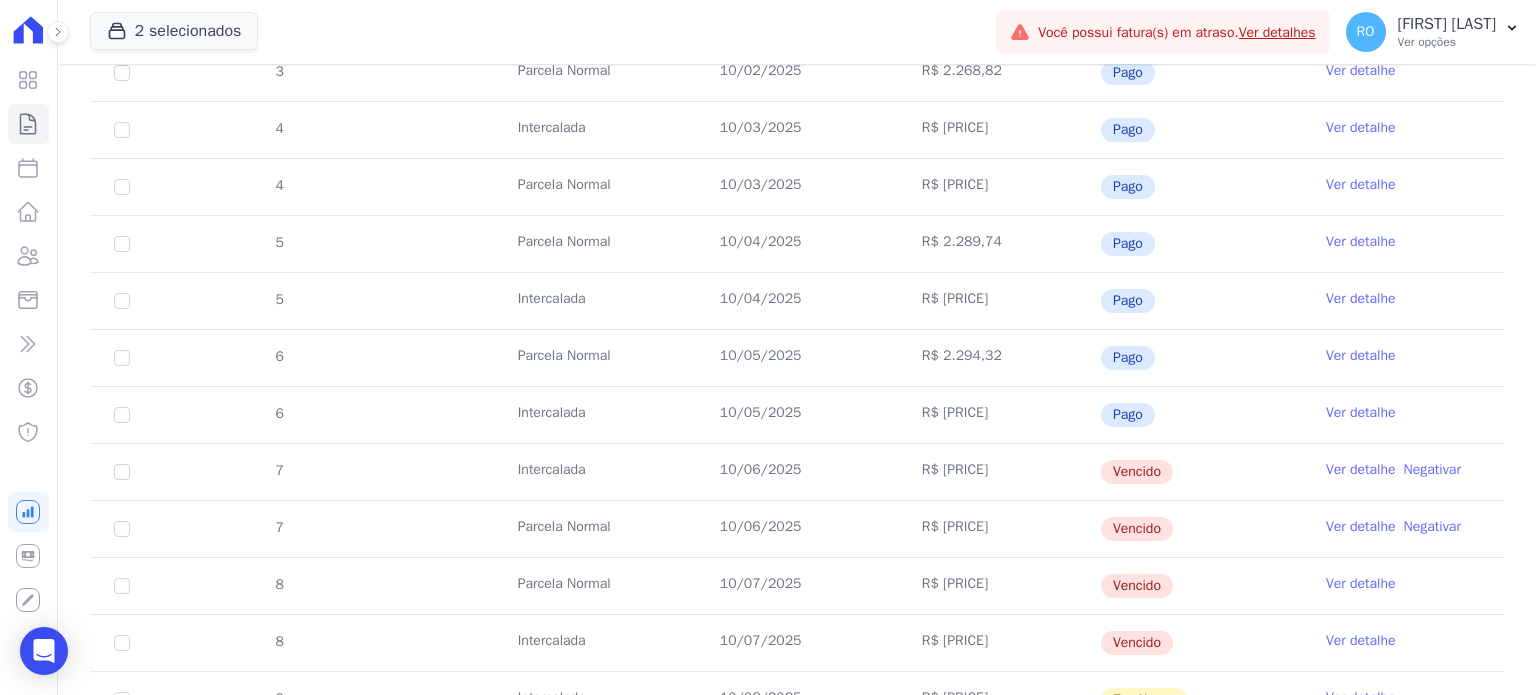 scroll, scrollTop: 700, scrollLeft: 0, axis: vertical 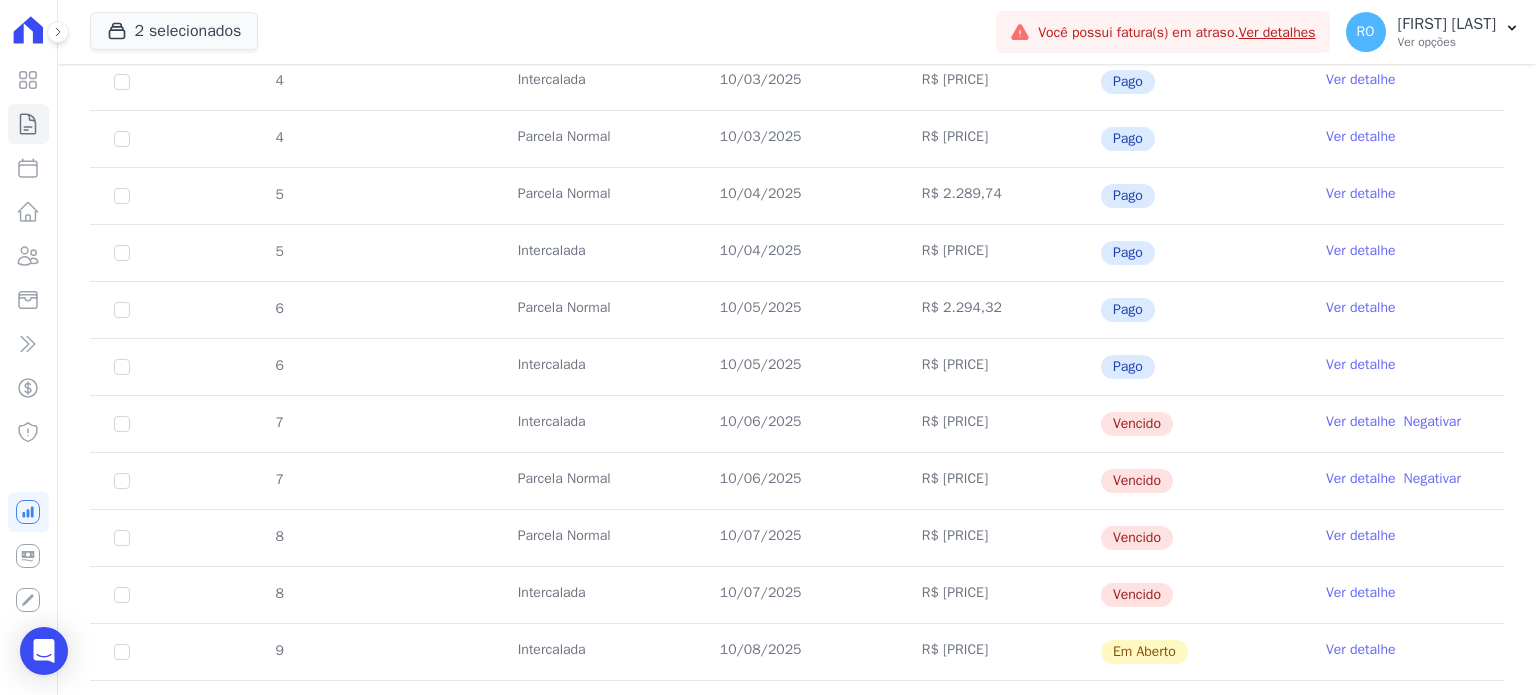 click on "Ver detalhe" at bounding box center (1361, 650) 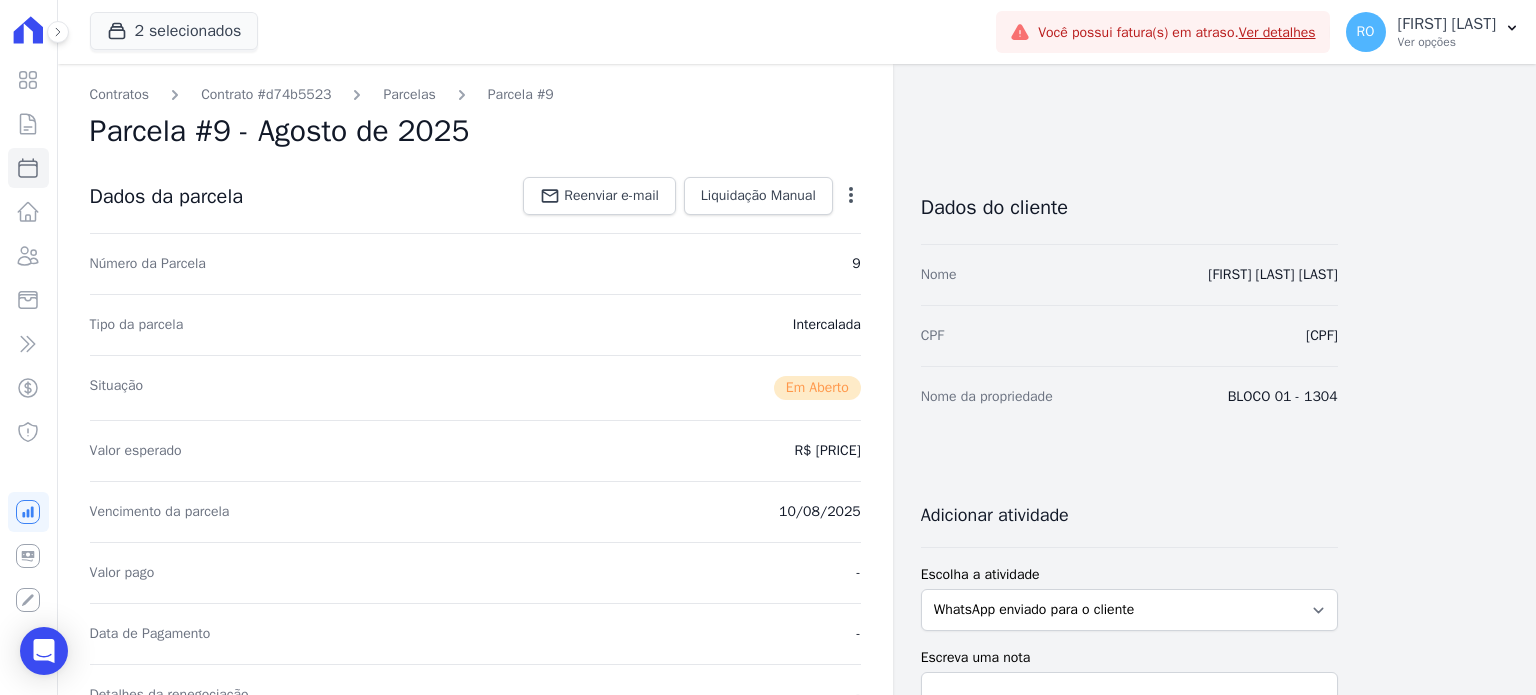 click on "Open options" at bounding box center [851, 198] 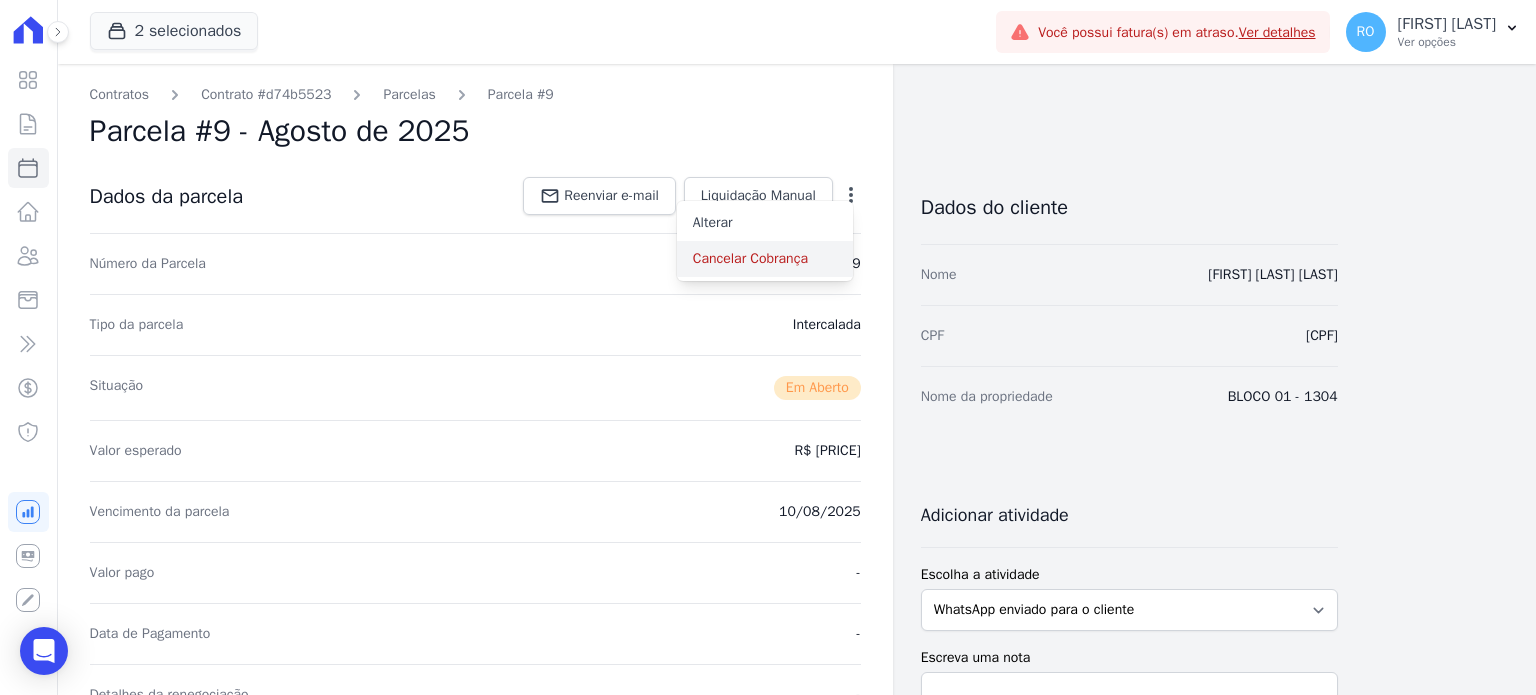 click on "Cancelar Cobrança" at bounding box center [765, 259] 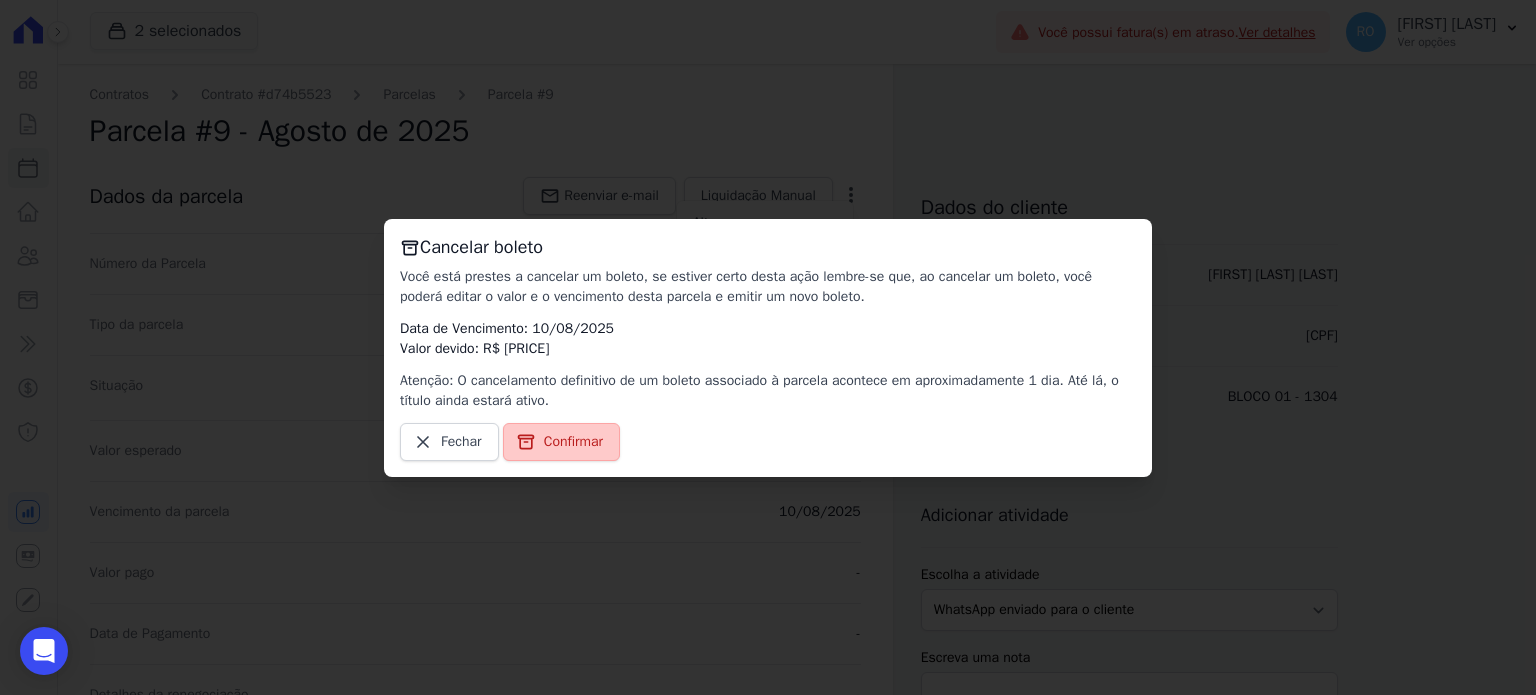 click on "Confirmar" at bounding box center (573, 442) 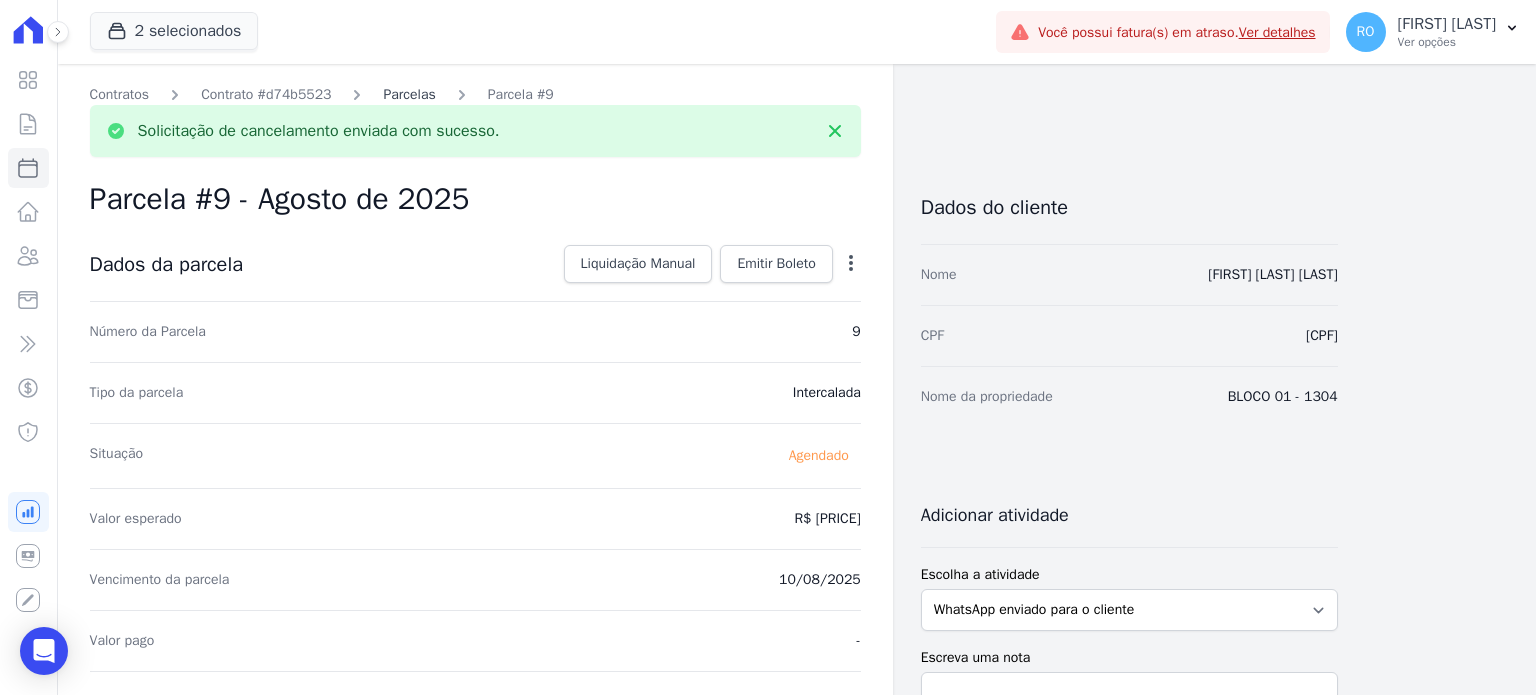 click on "Parcelas" at bounding box center (409, 94) 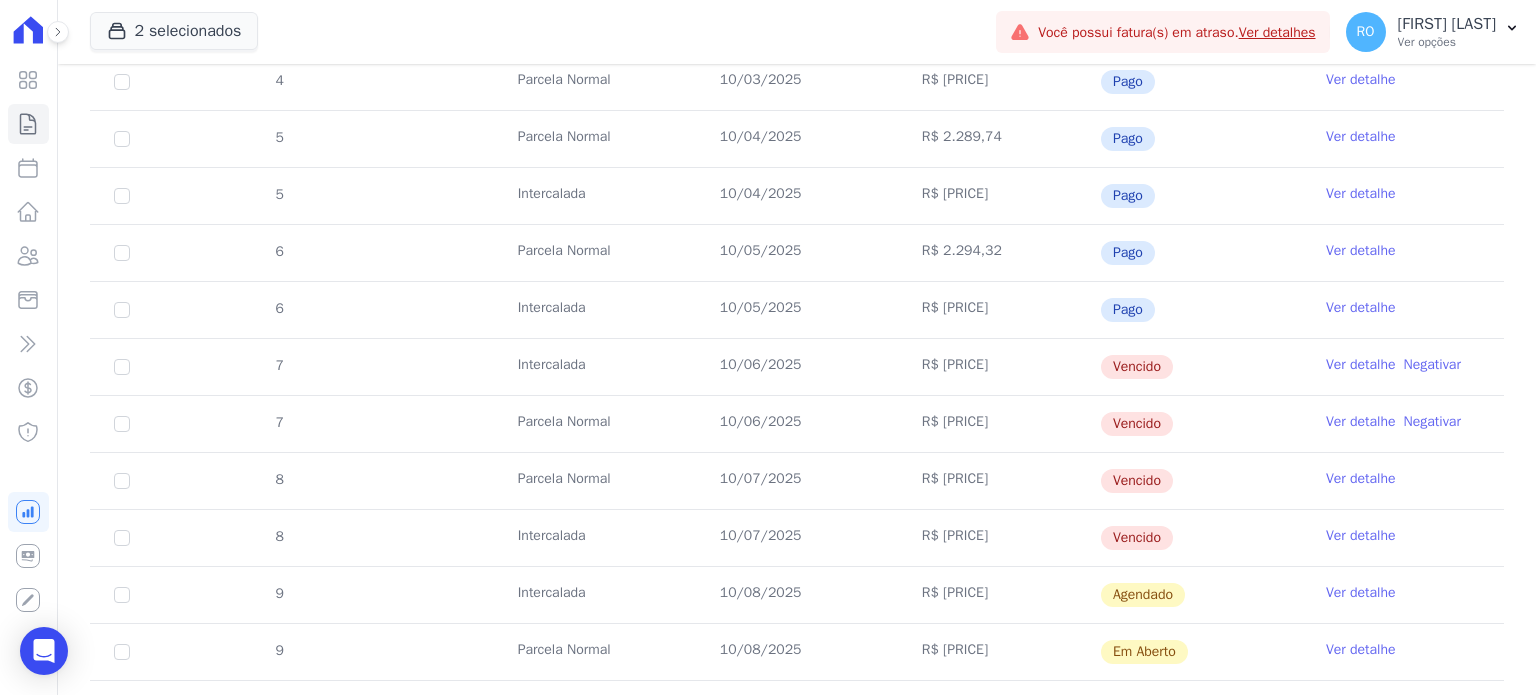 scroll, scrollTop: 800, scrollLeft: 0, axis: vertical 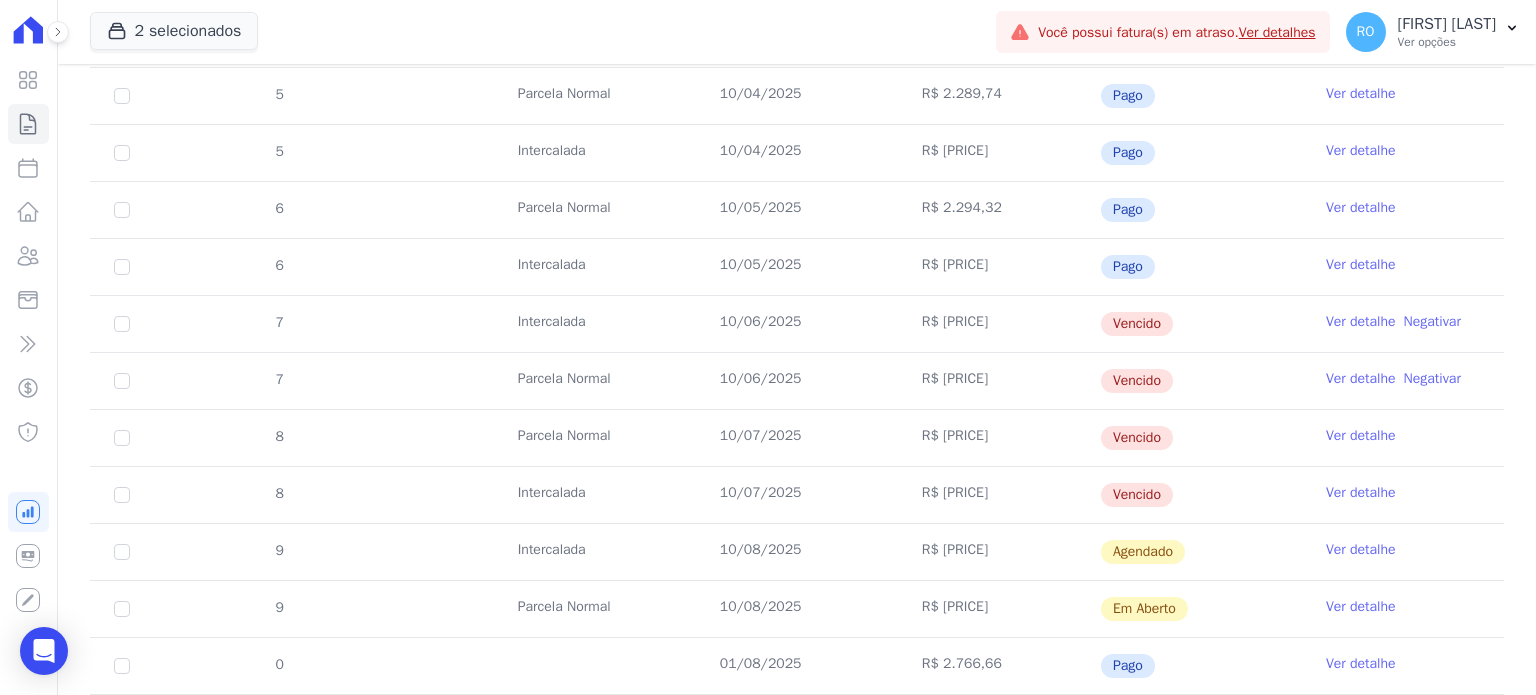 click on "Ver detalhe" at bounding box center [1361, 379] 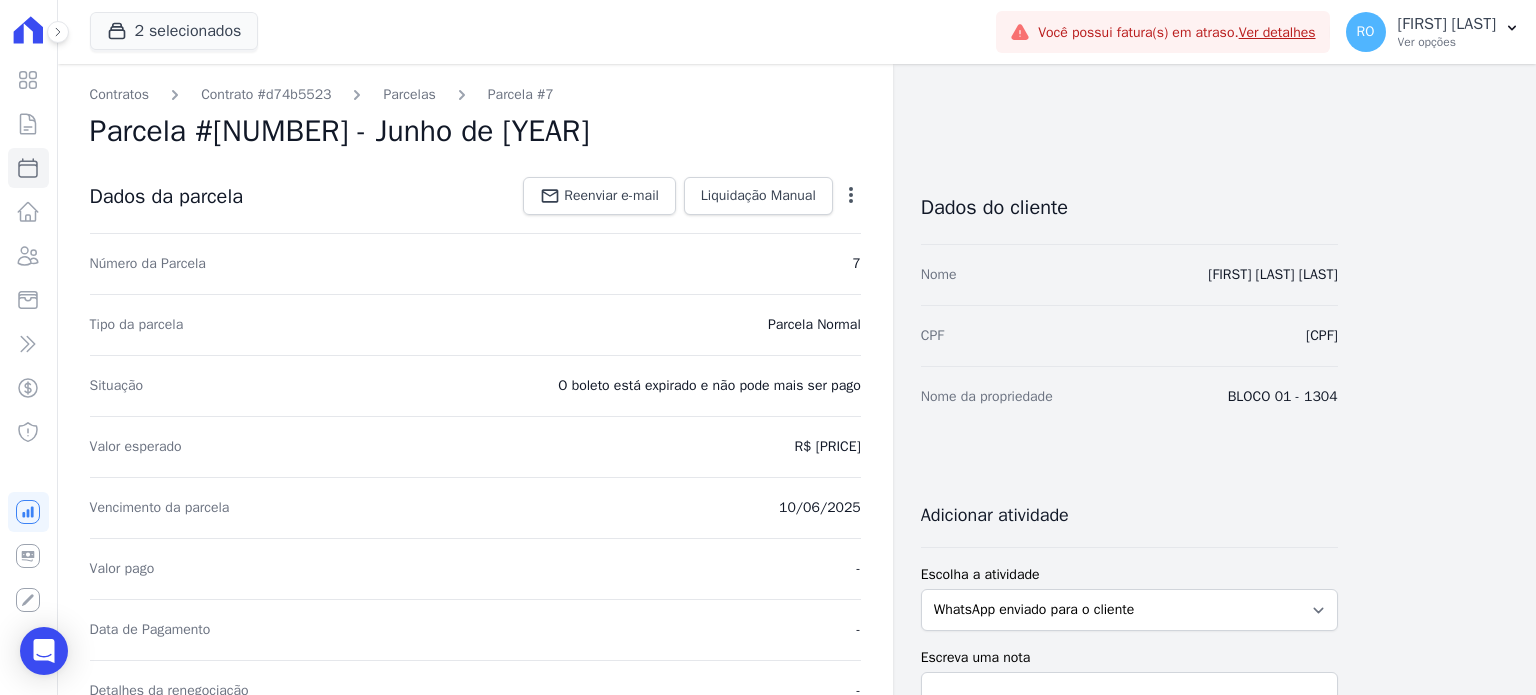 click 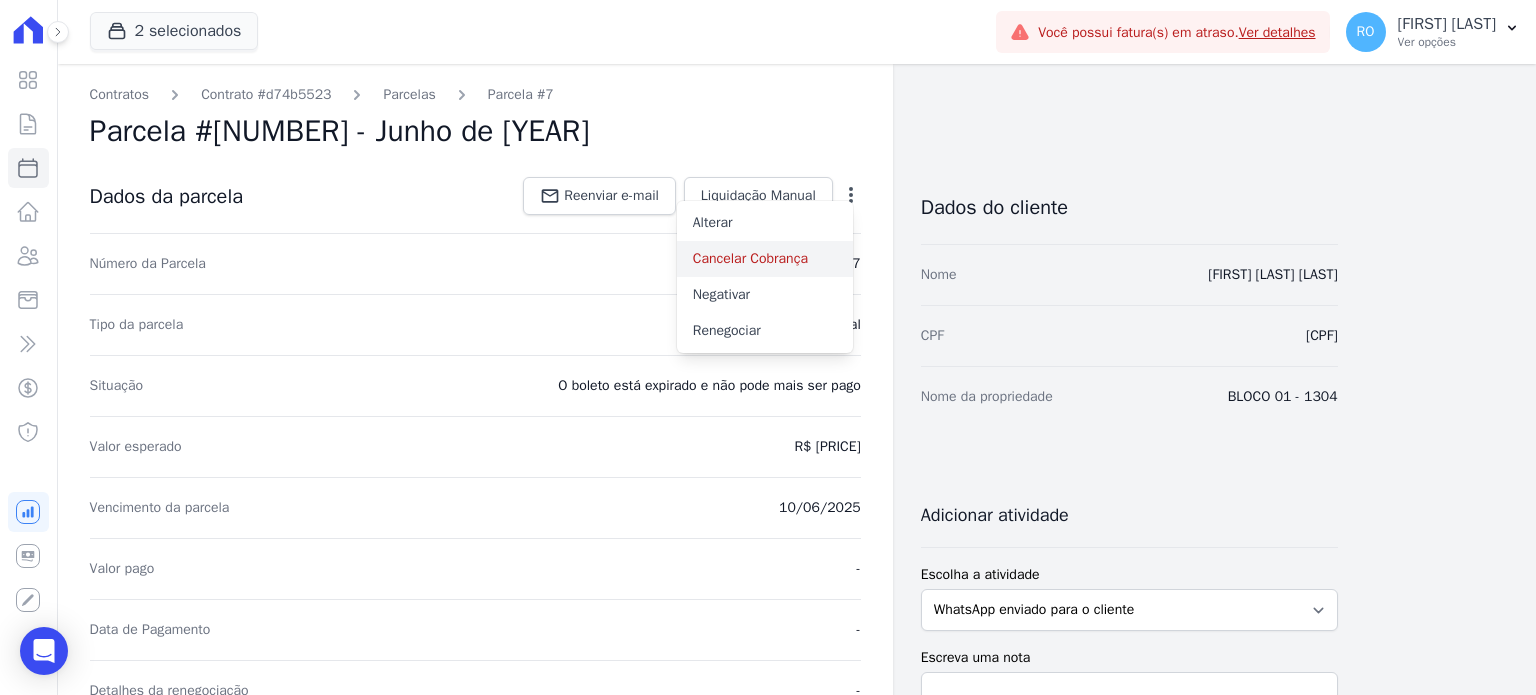 click on "Cancelar Cobrança" at bounding box center (765, 259) 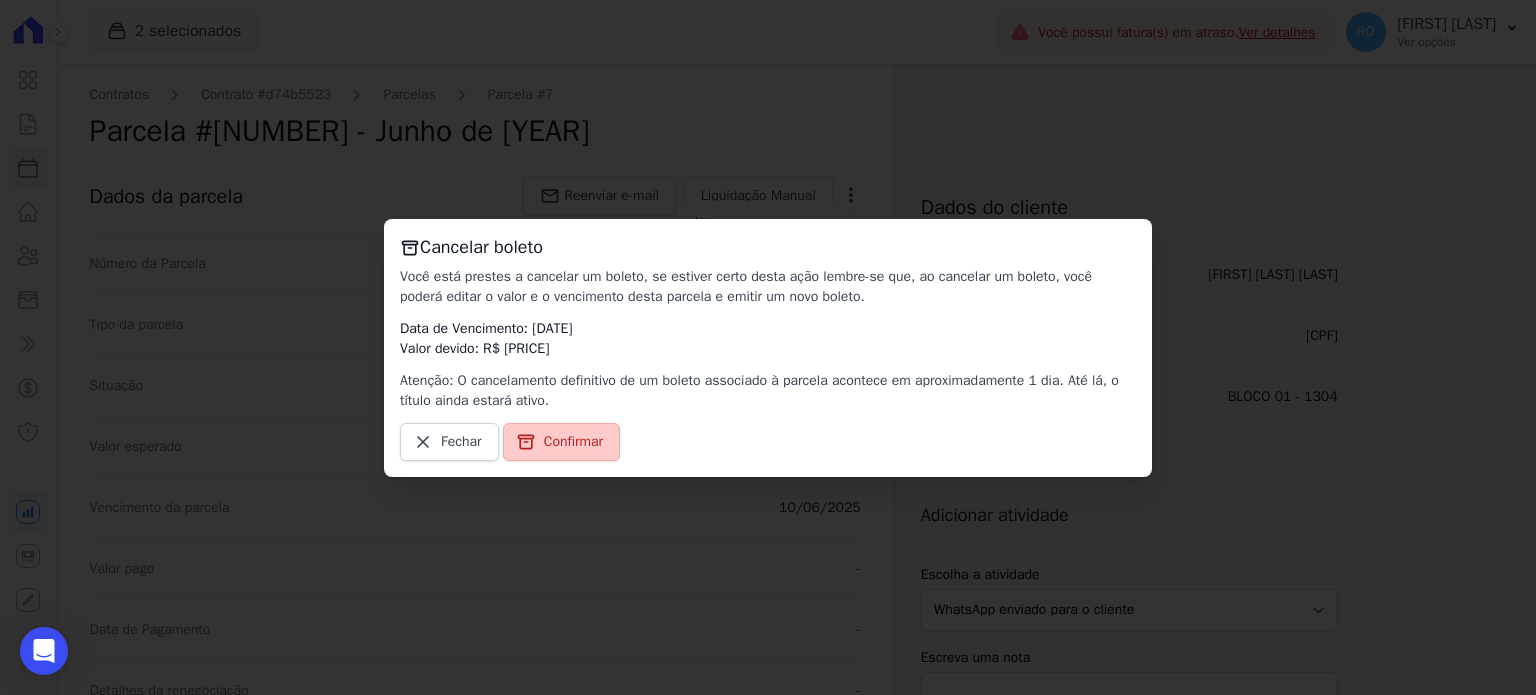 click on "Confirmar" at bounding box center [573, 442] 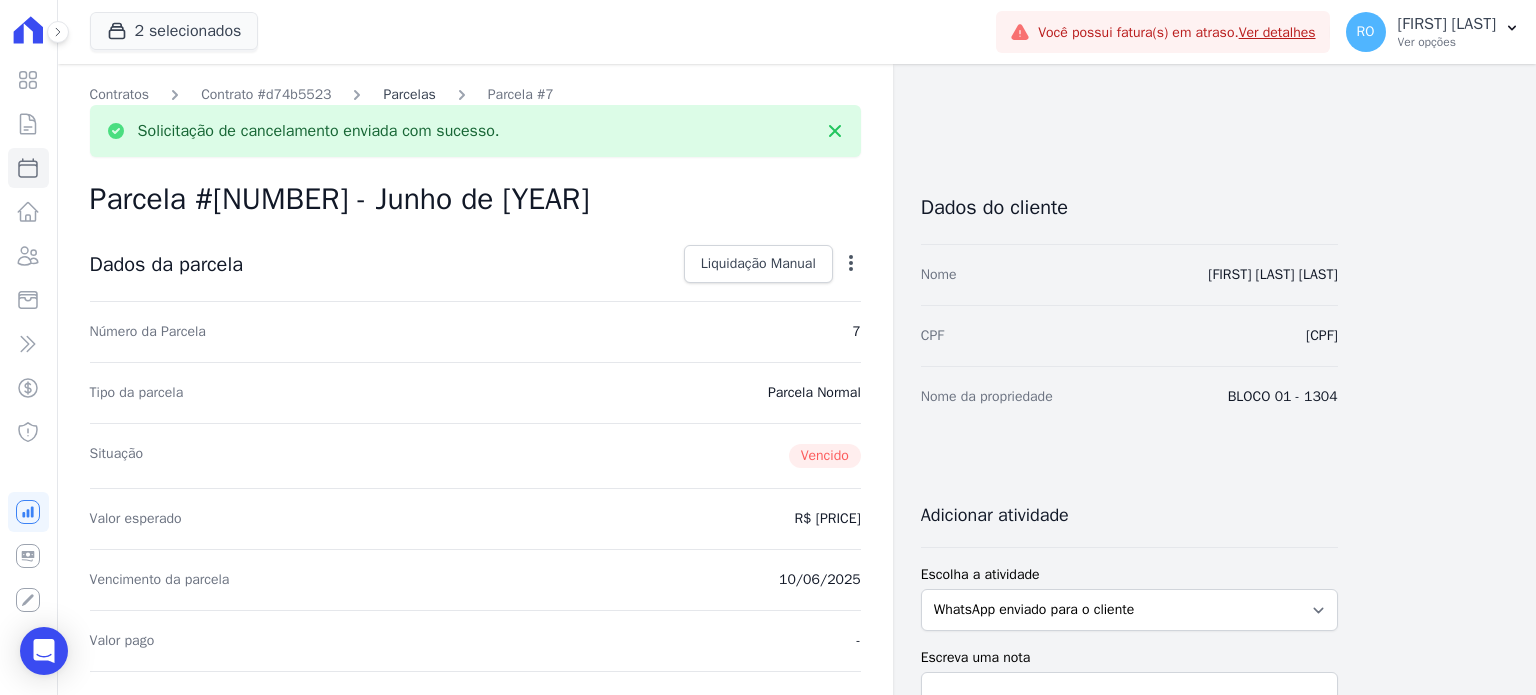 click on "Parcelas" at bounding box center (409, 94) 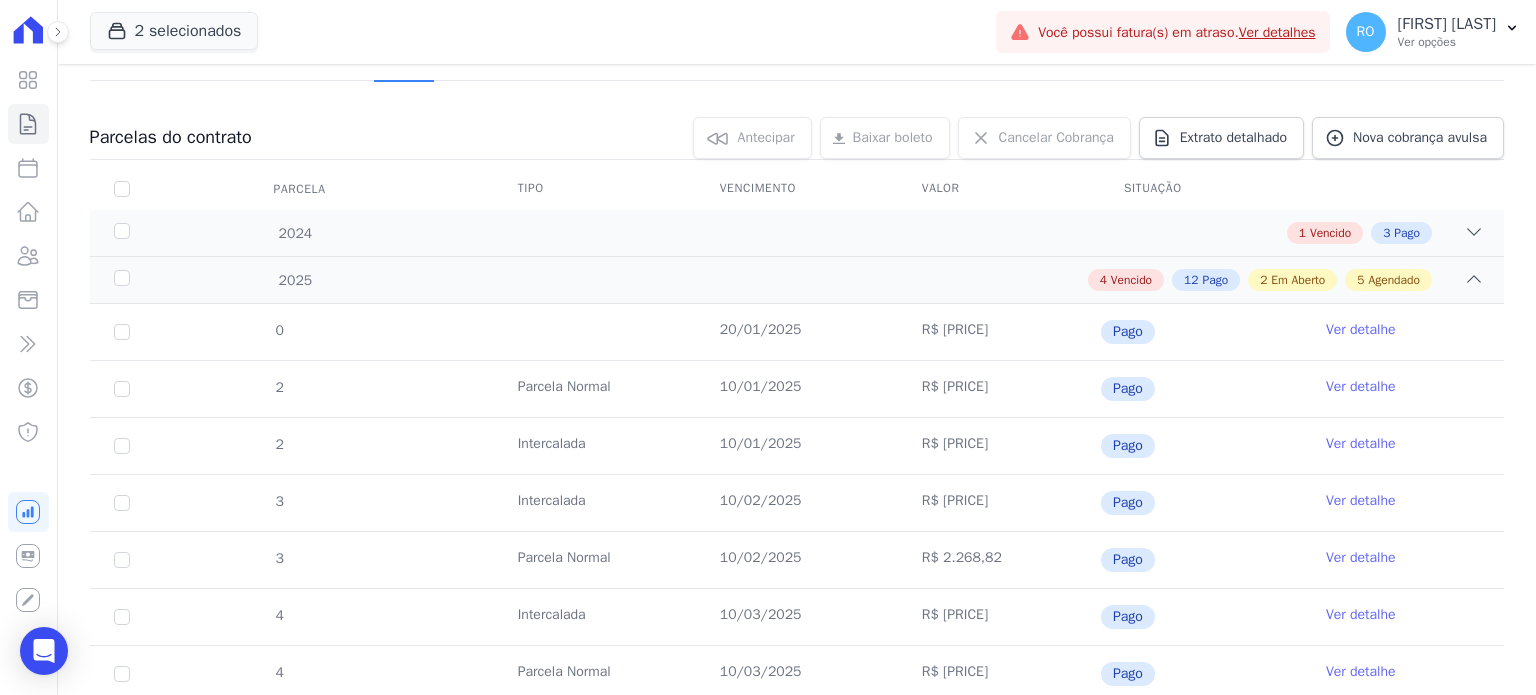 scroll, scrollTop: 600, scrollLeft: 0, axis: vertical 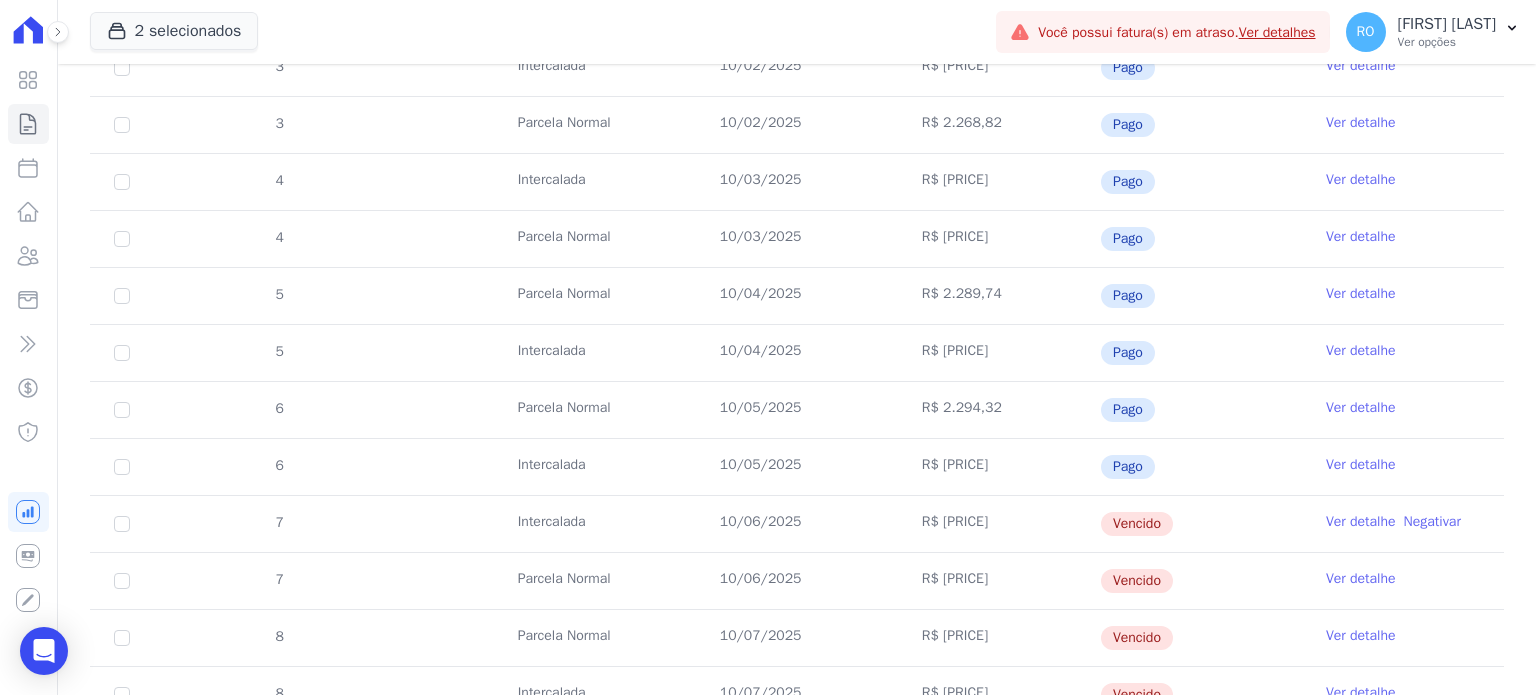 click on "Ver detalhe" at bounding box center [1361, 522] 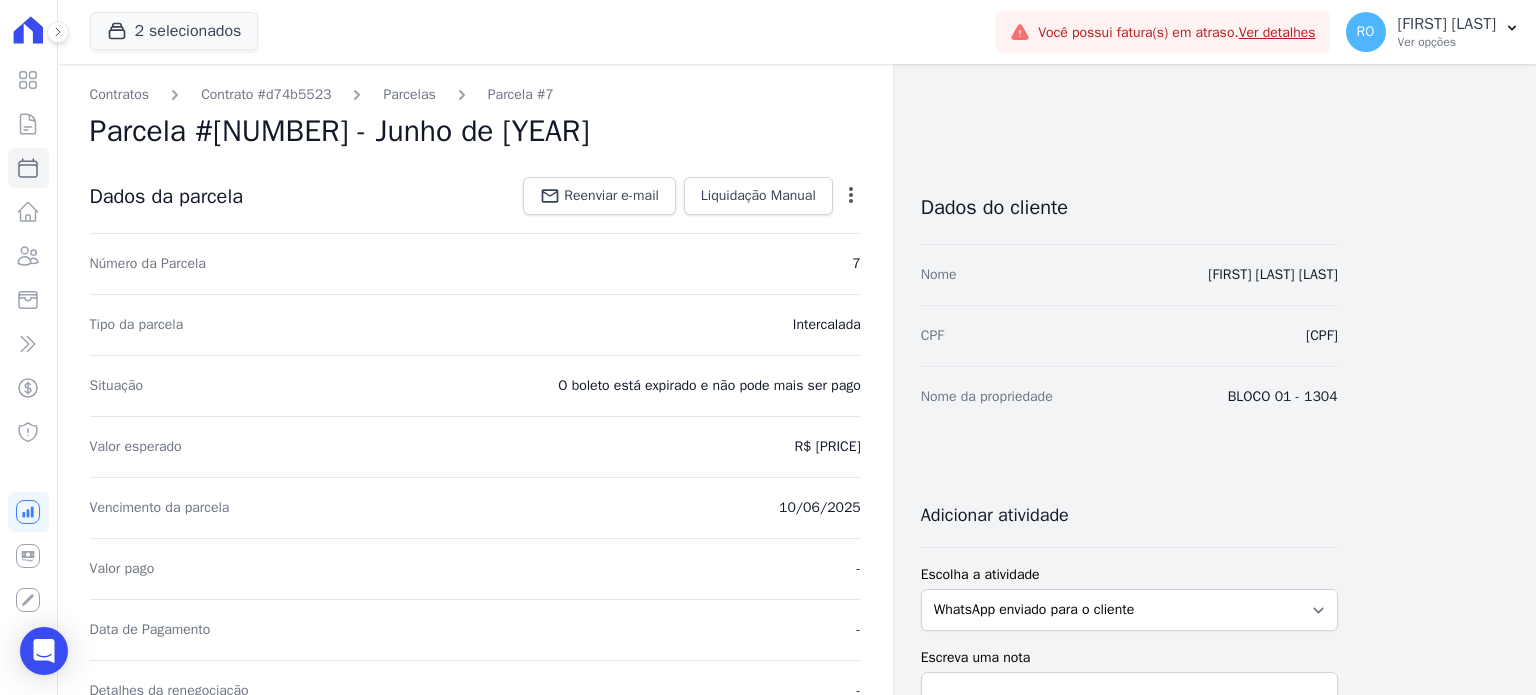 click 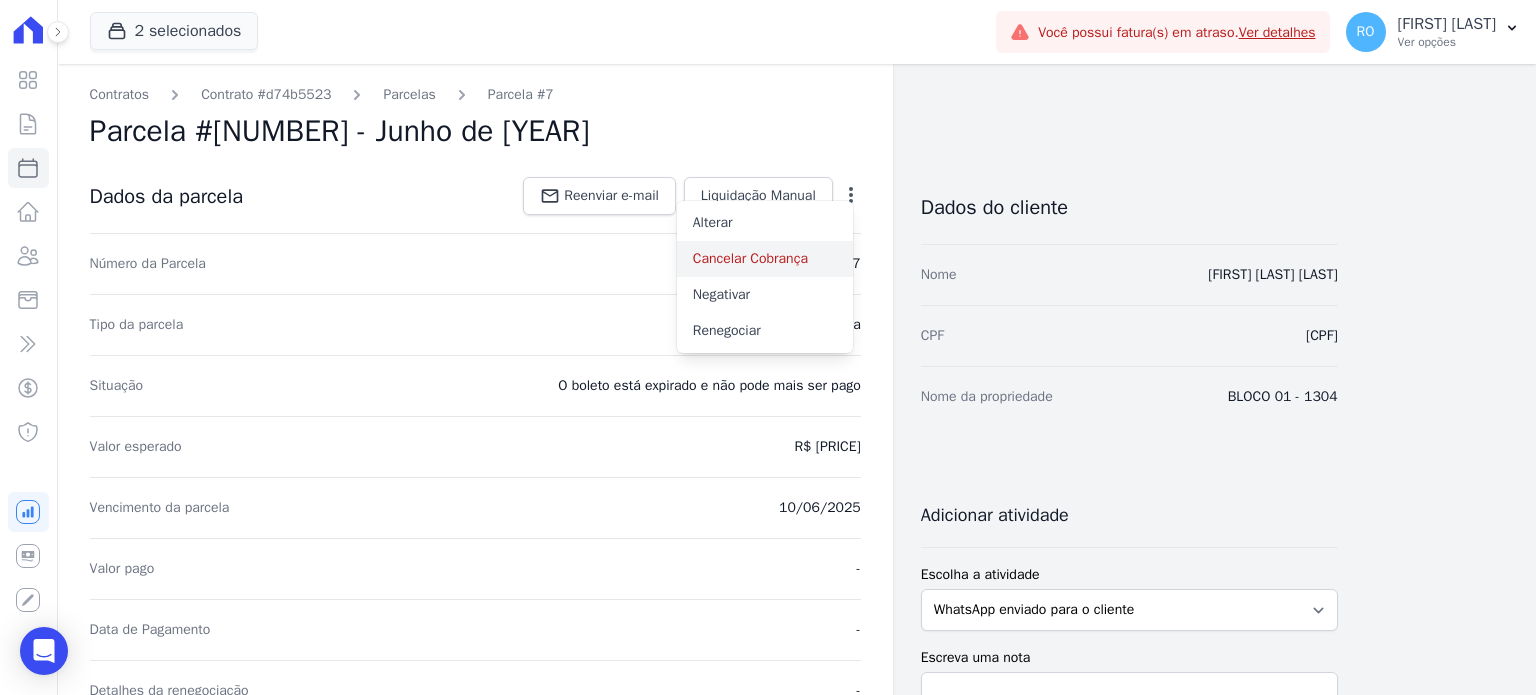 click on "Cancelar Cobrança" at bounding box center [765, 259] 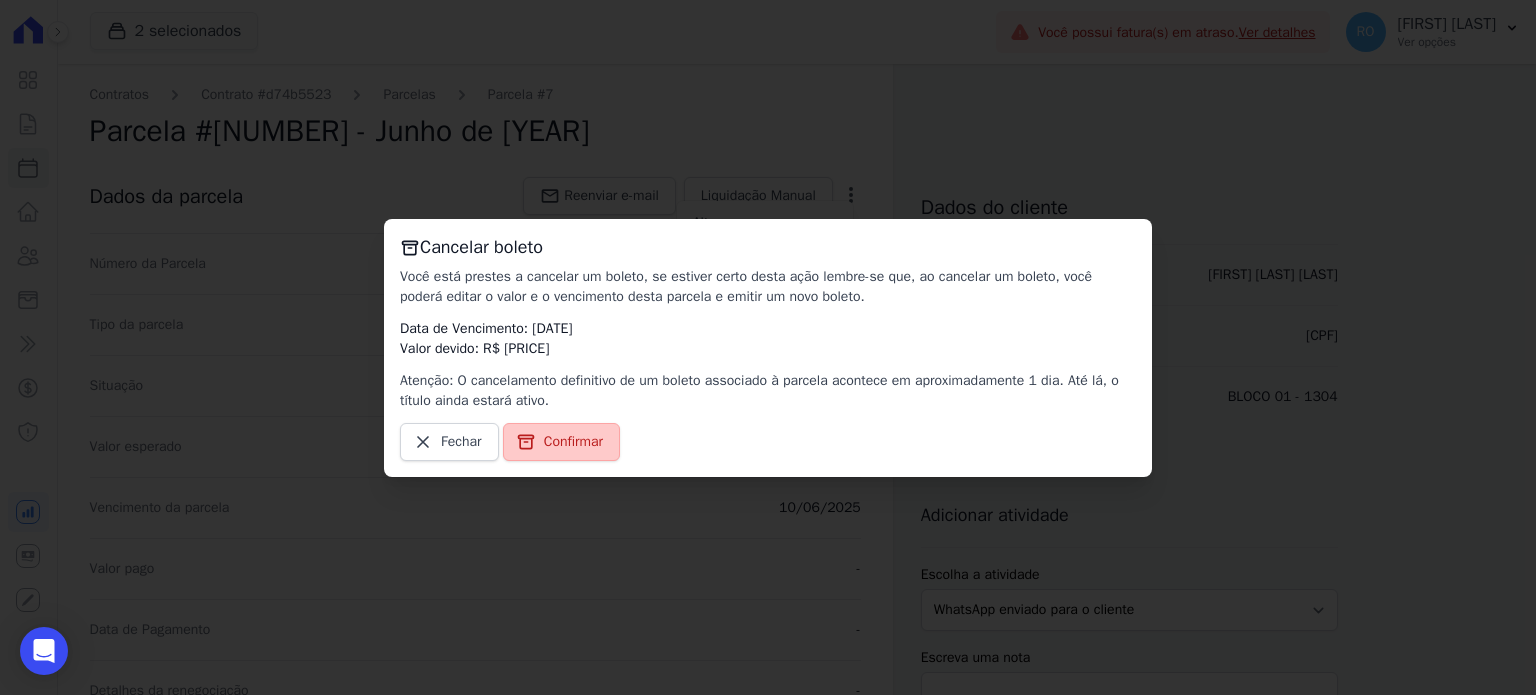 click on "Confirmar" at bounding box center [573, 442] 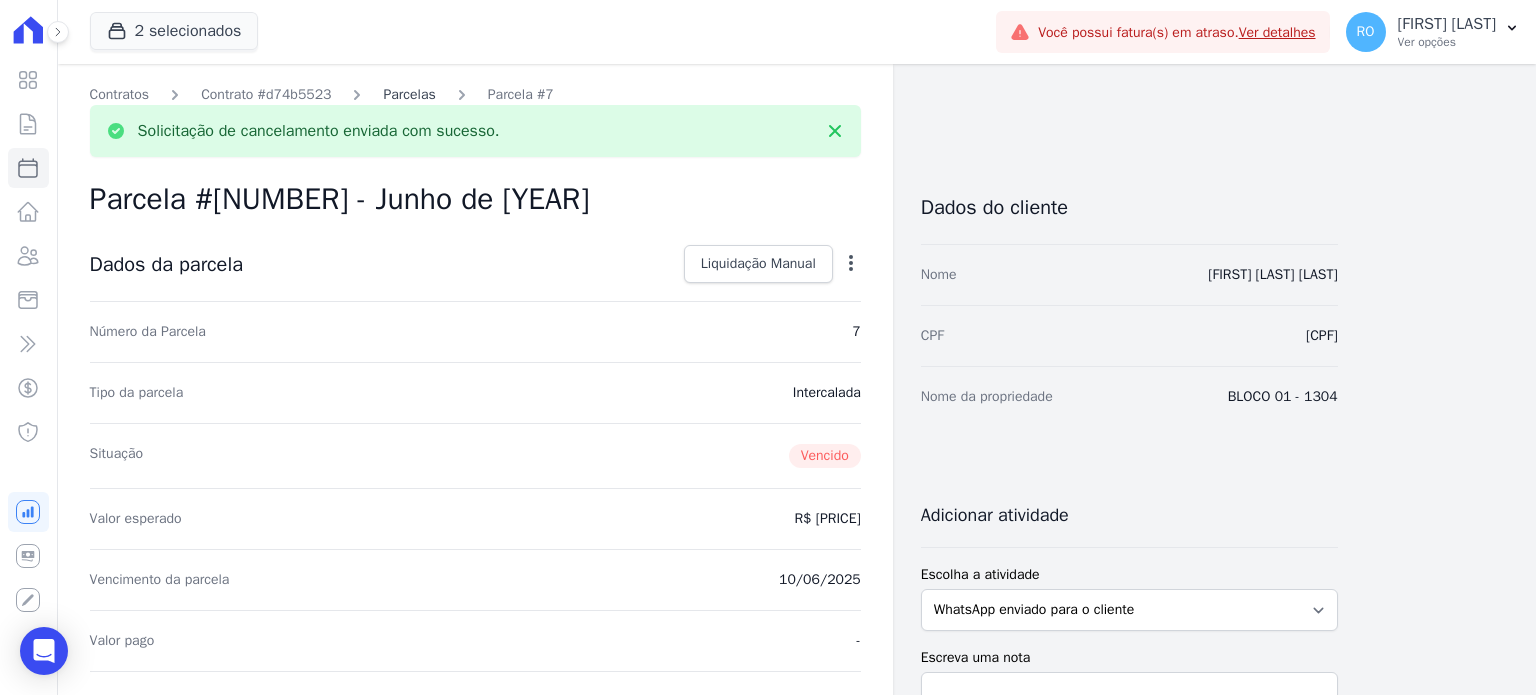 click on "Parcelas" at bounding box center [409, 94] 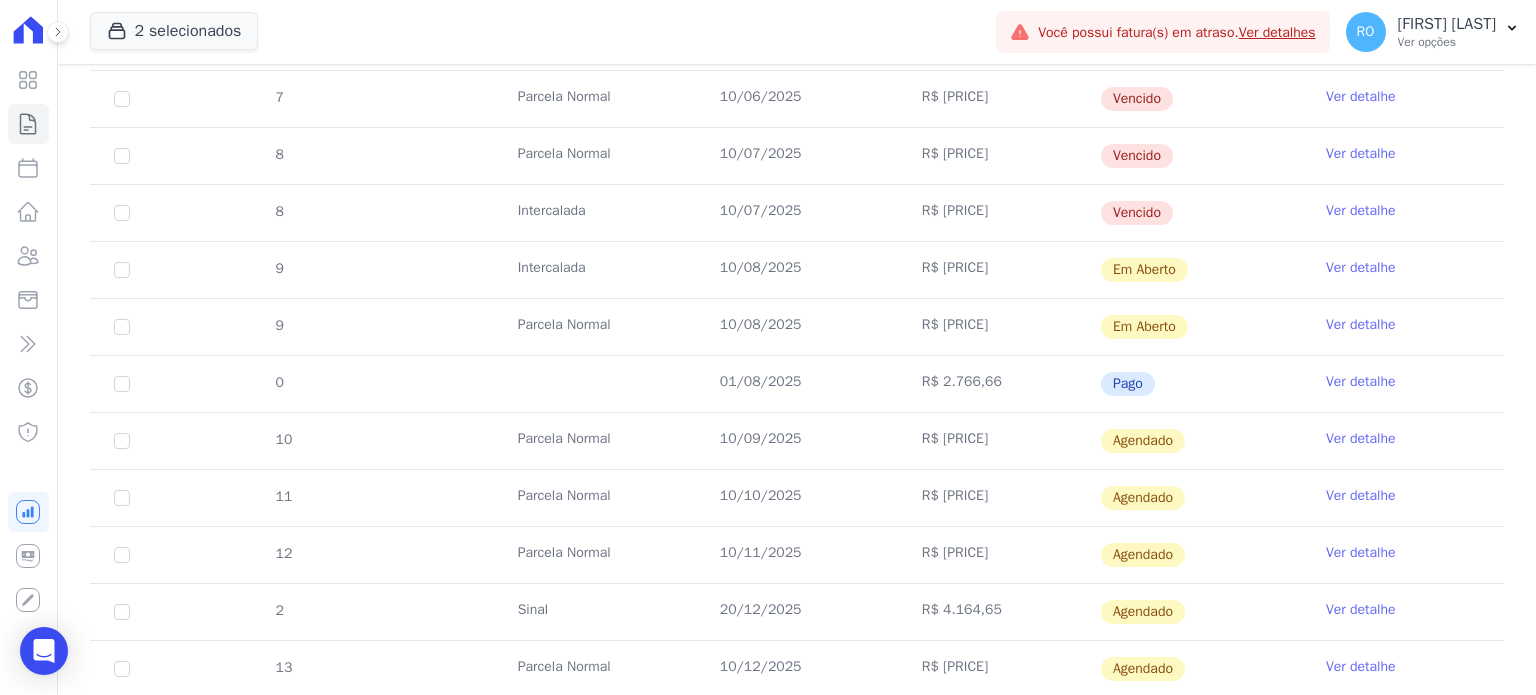 scroll, scrollTop: 1100, scrollLeft: 0, axis: vertical 